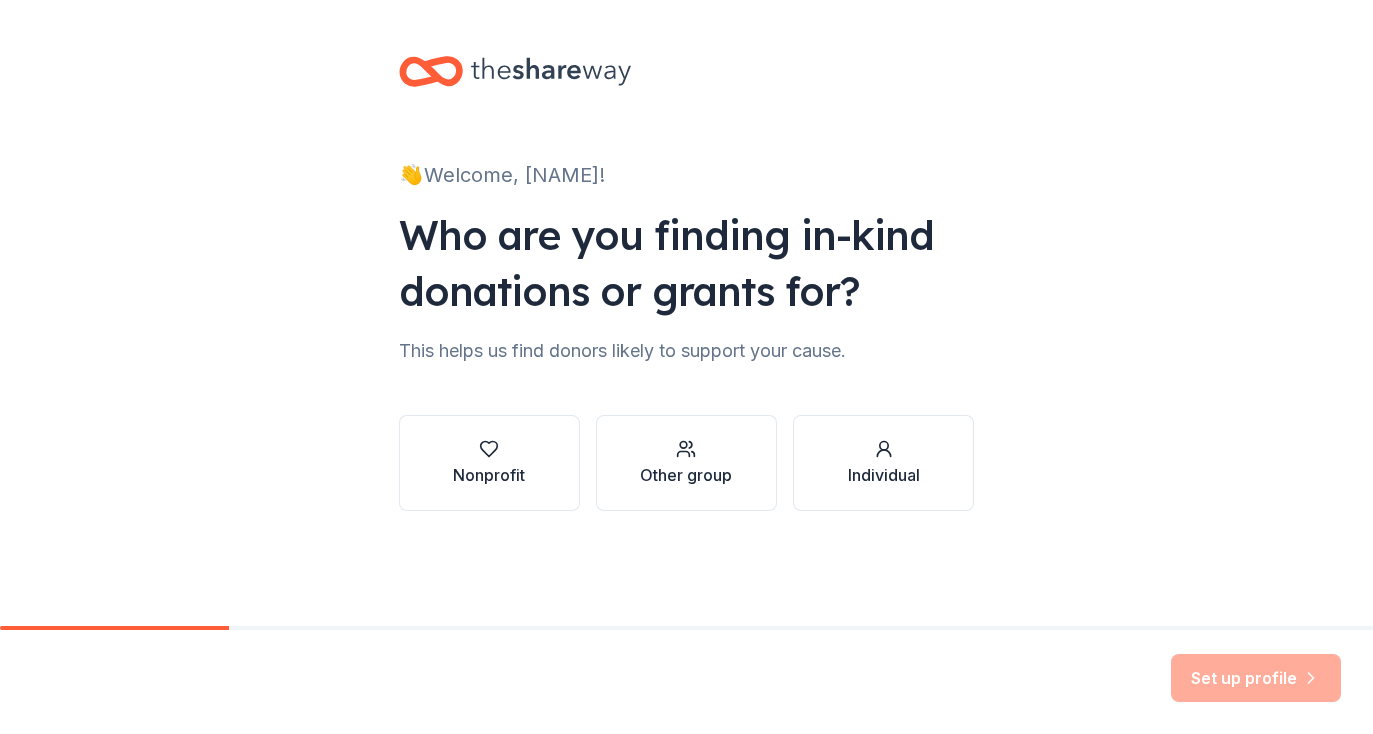 scroll, scrollTop: 0, scrollLeft: 0, axis: both 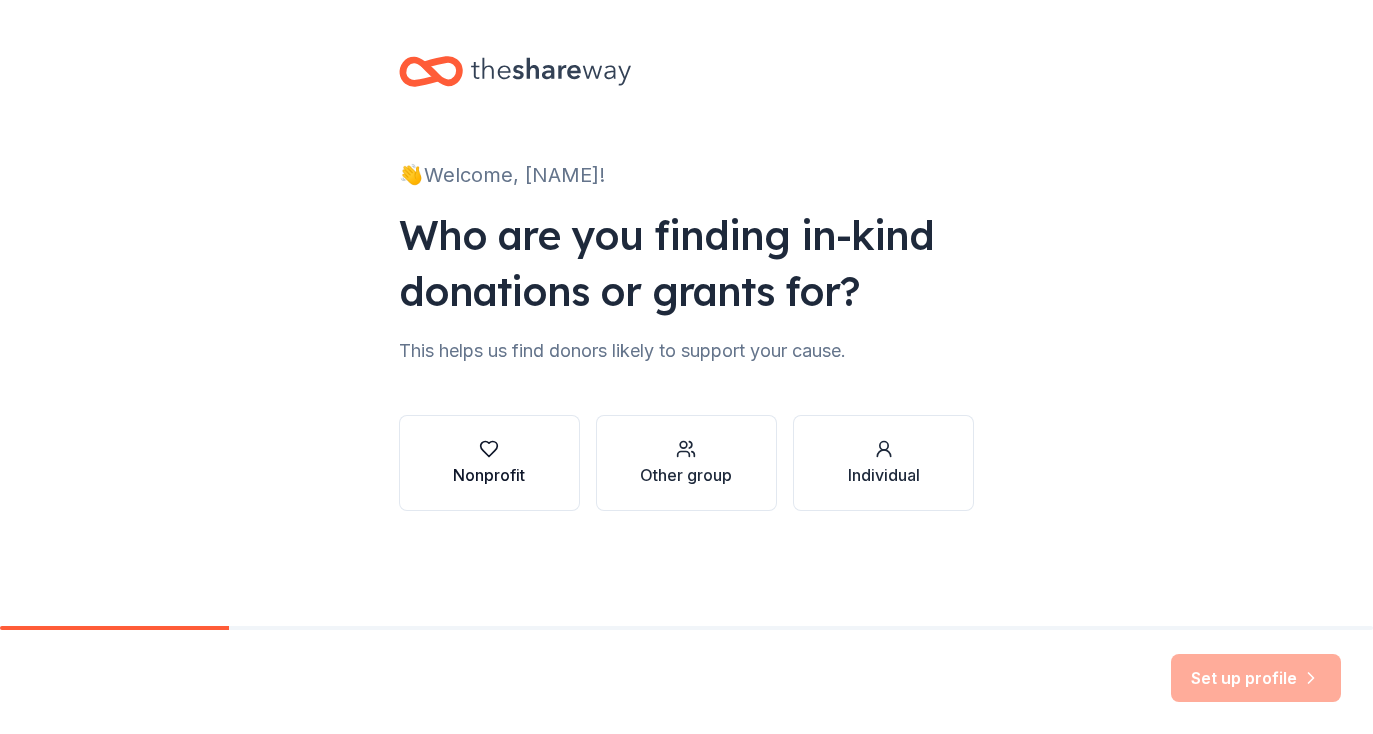 click 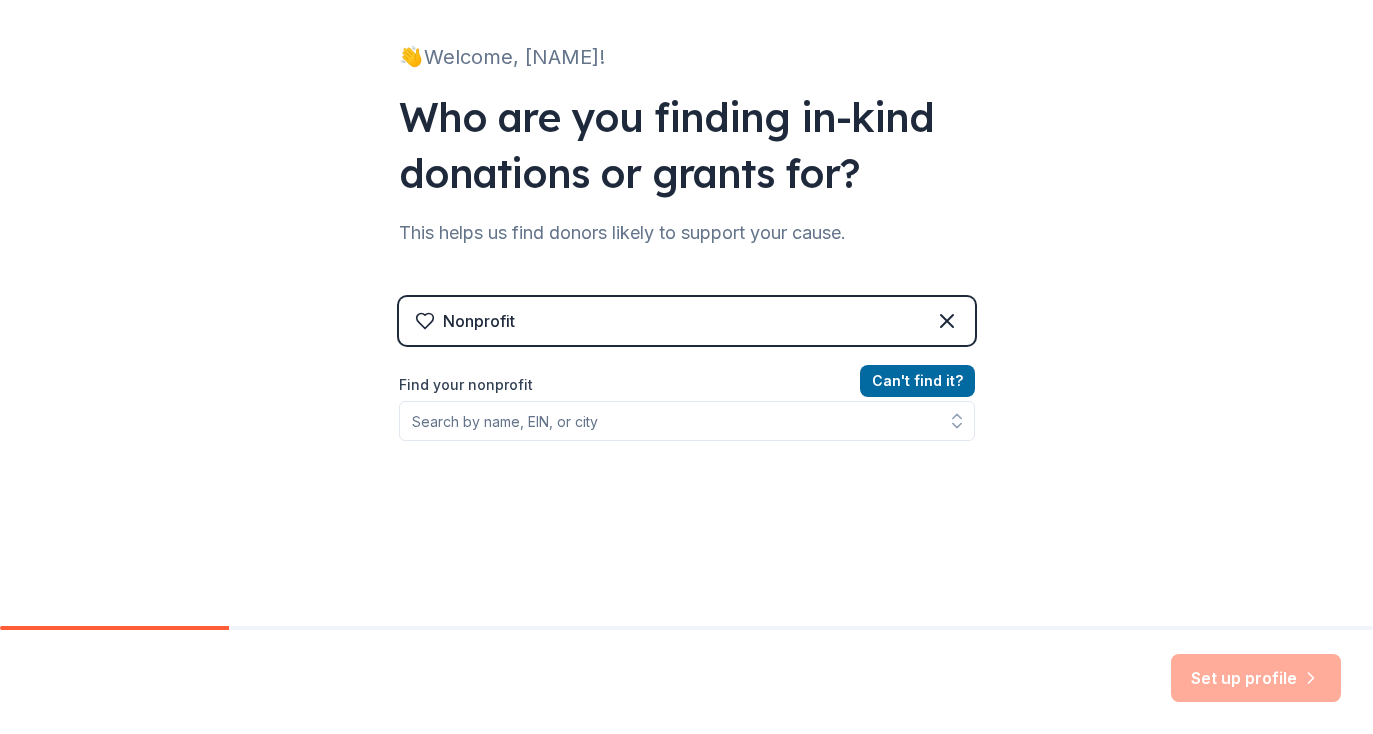 scroll, scrollTop: 120, scrollLeft: 0, axis: vertical 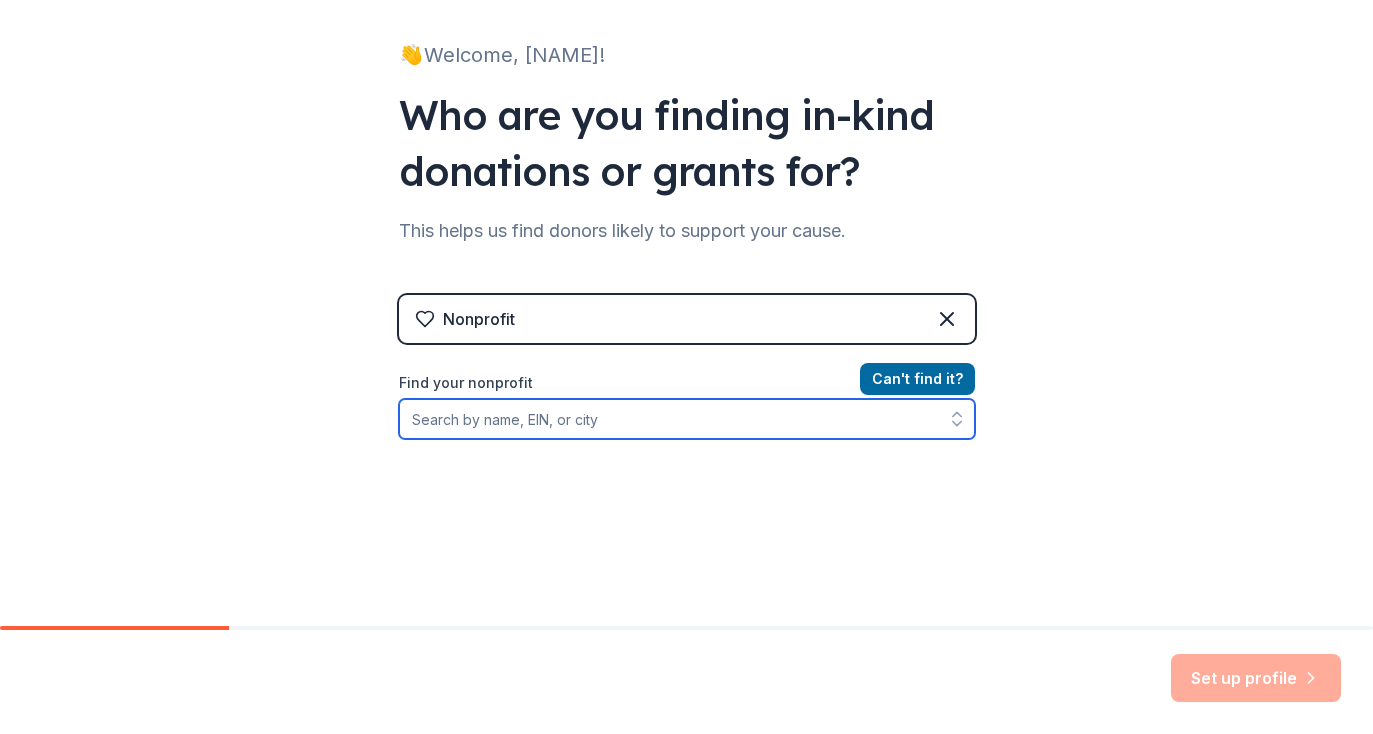 click on "Find your nonprofit" at bounding box center (687, 419) 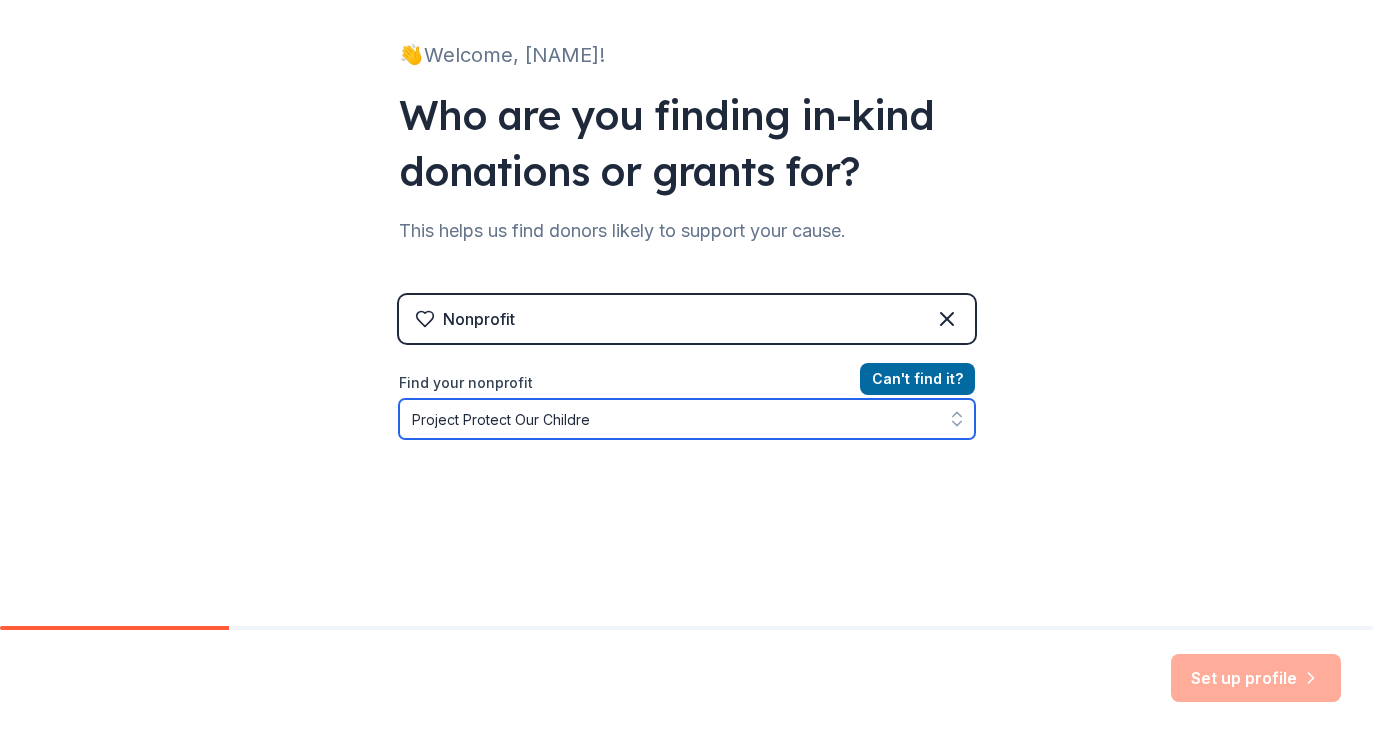 type on "Project Protect Our Children" 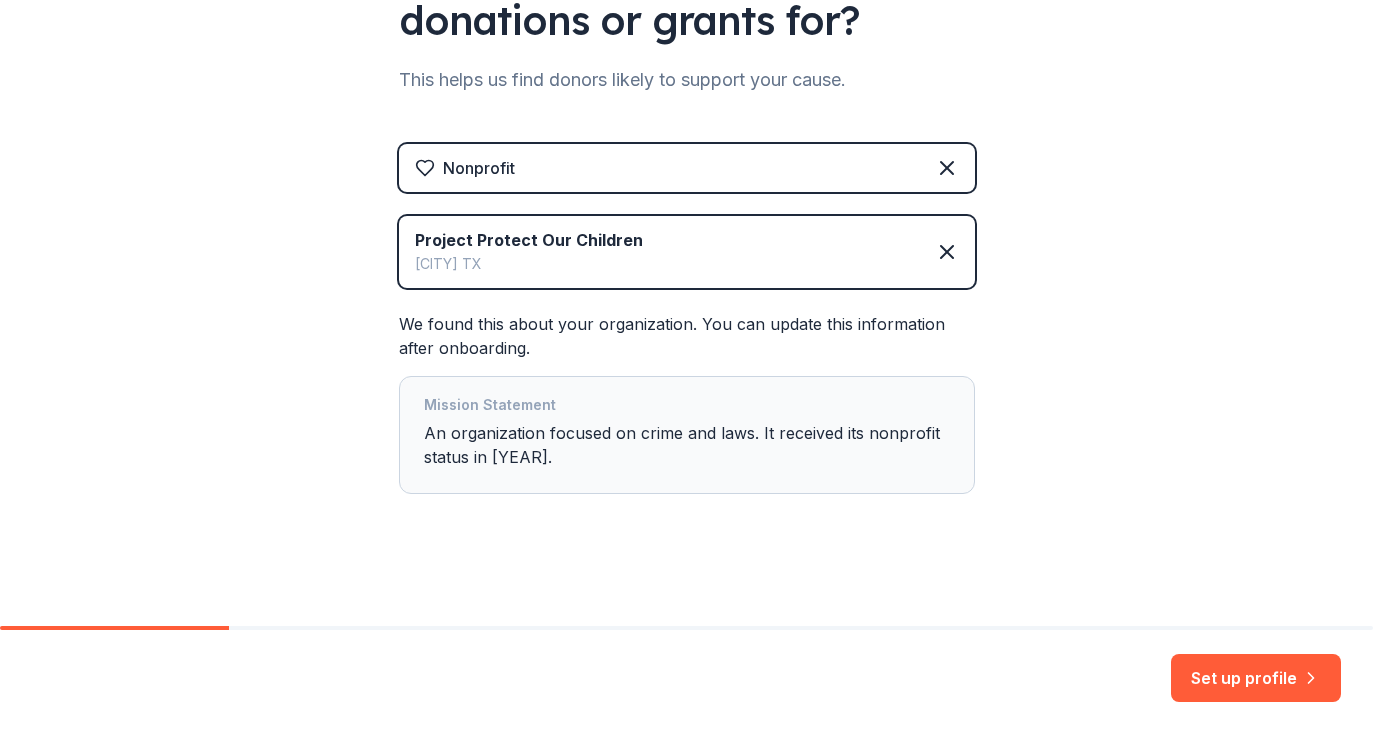 scroll, scrollTop: 275, scrollLeft: 0, axis: vertical 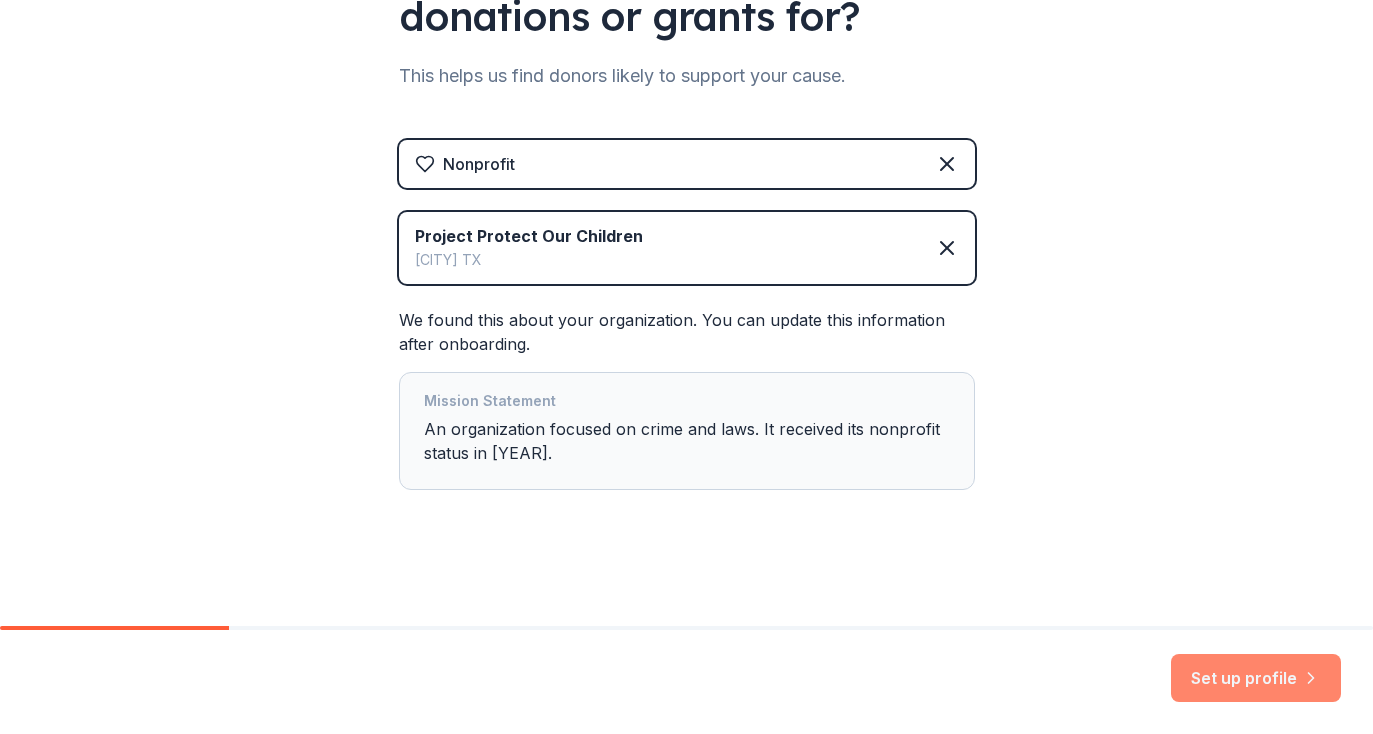 click on "Set up profile" at bounding box center (1256, 678) 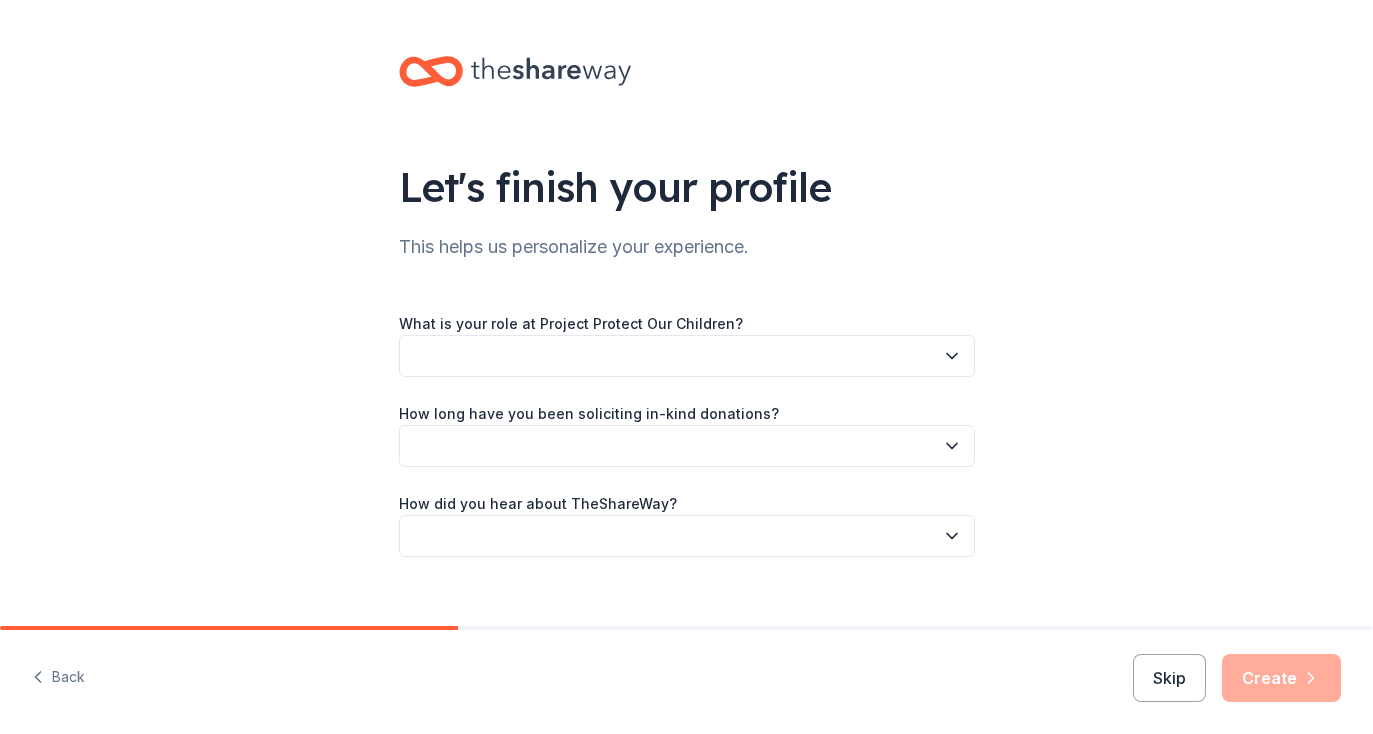 click at bounding box center [687, 356] 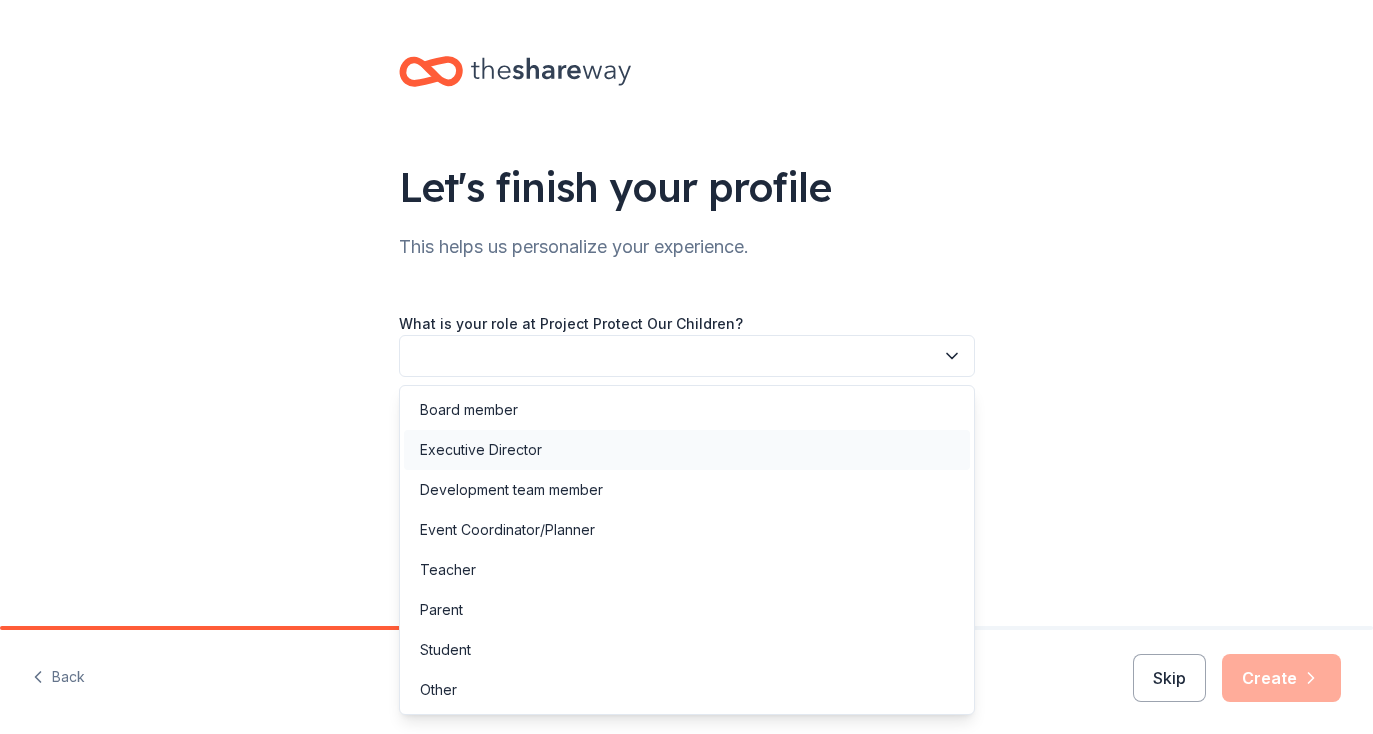 click on "Executive Director" at bounding box center [687, 450] 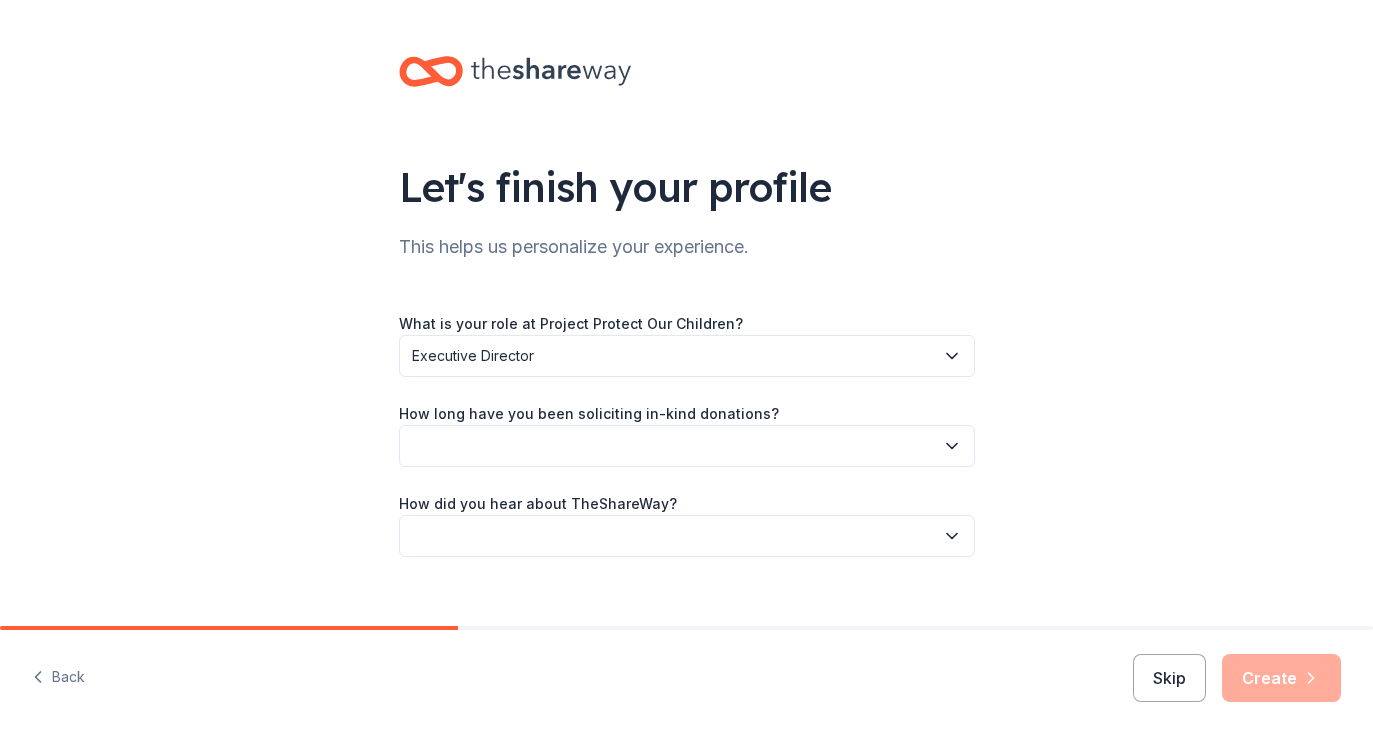click at bounding box center (687, 446) 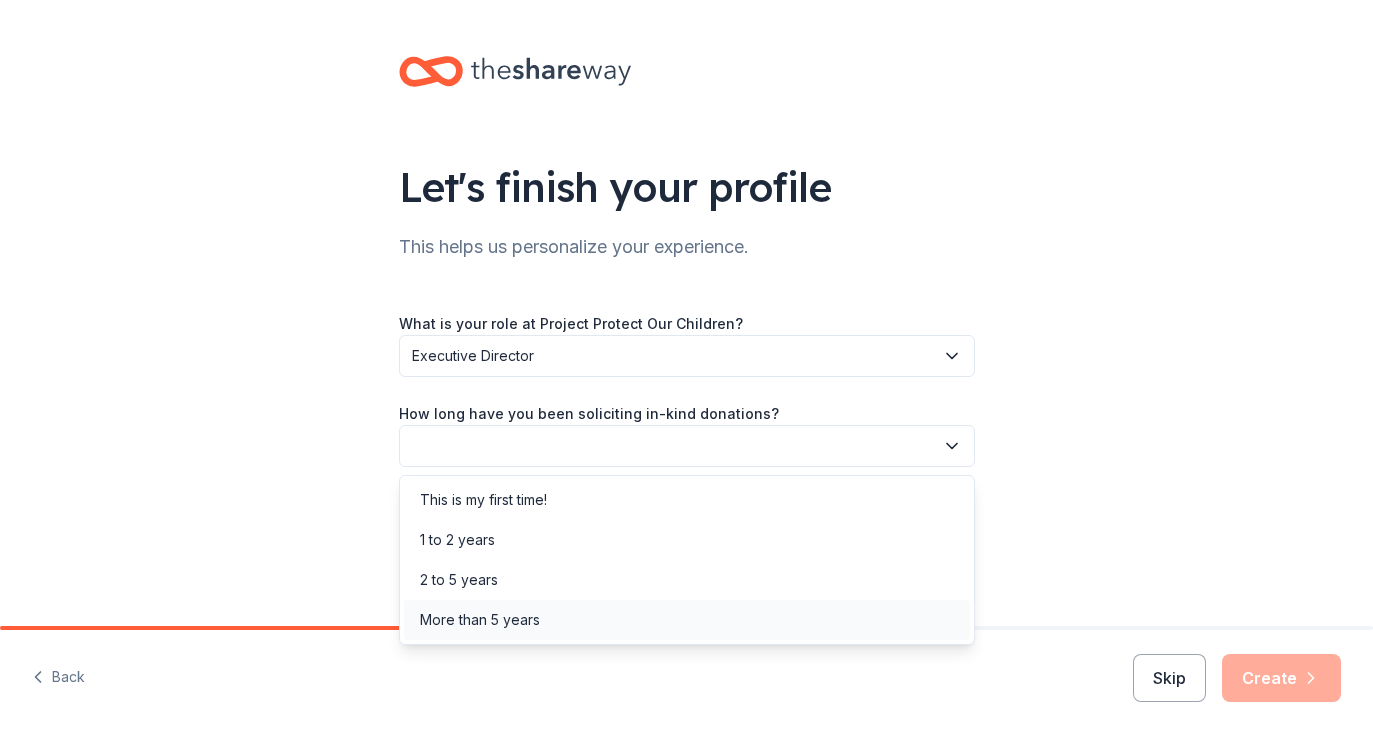 click on "More than 5 years" at bounding box center [687, 620] 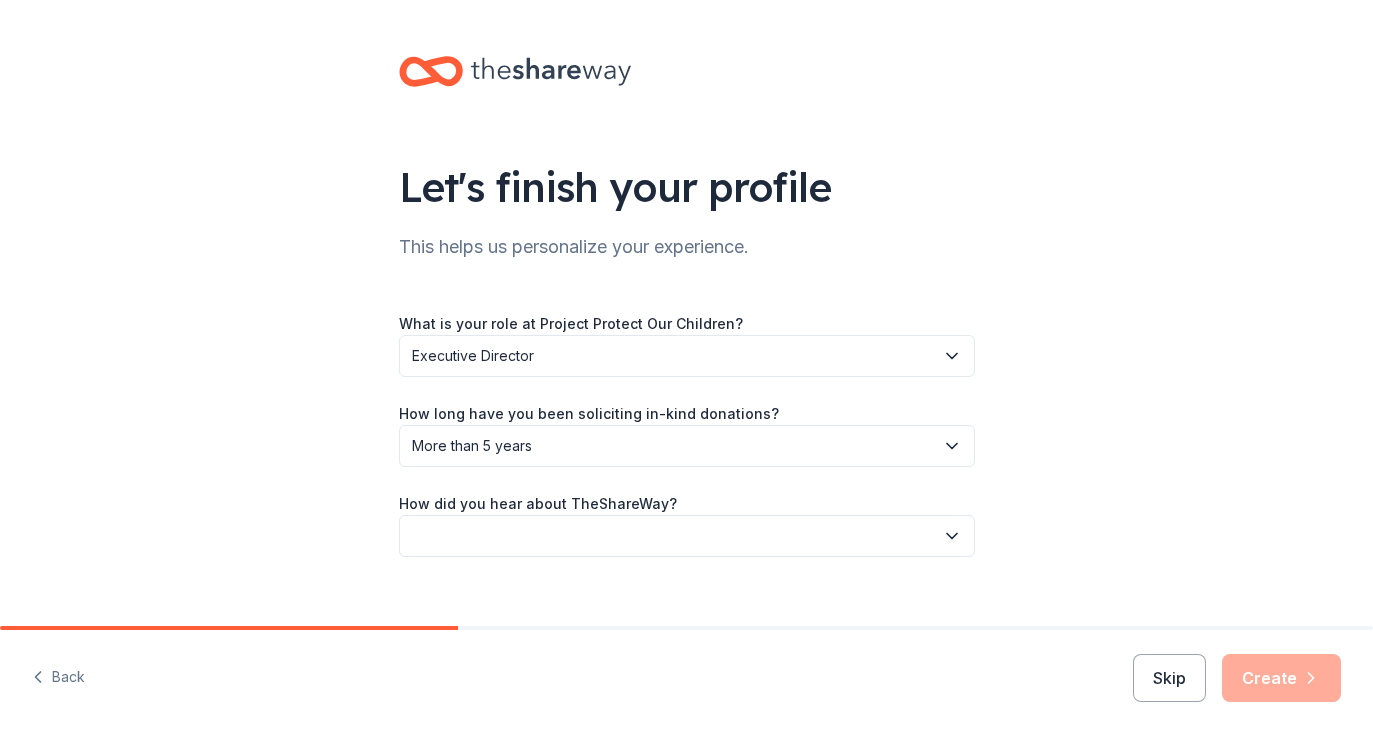 scroll, scrollTop: 27, scrollLeft: 0, axis: vertical 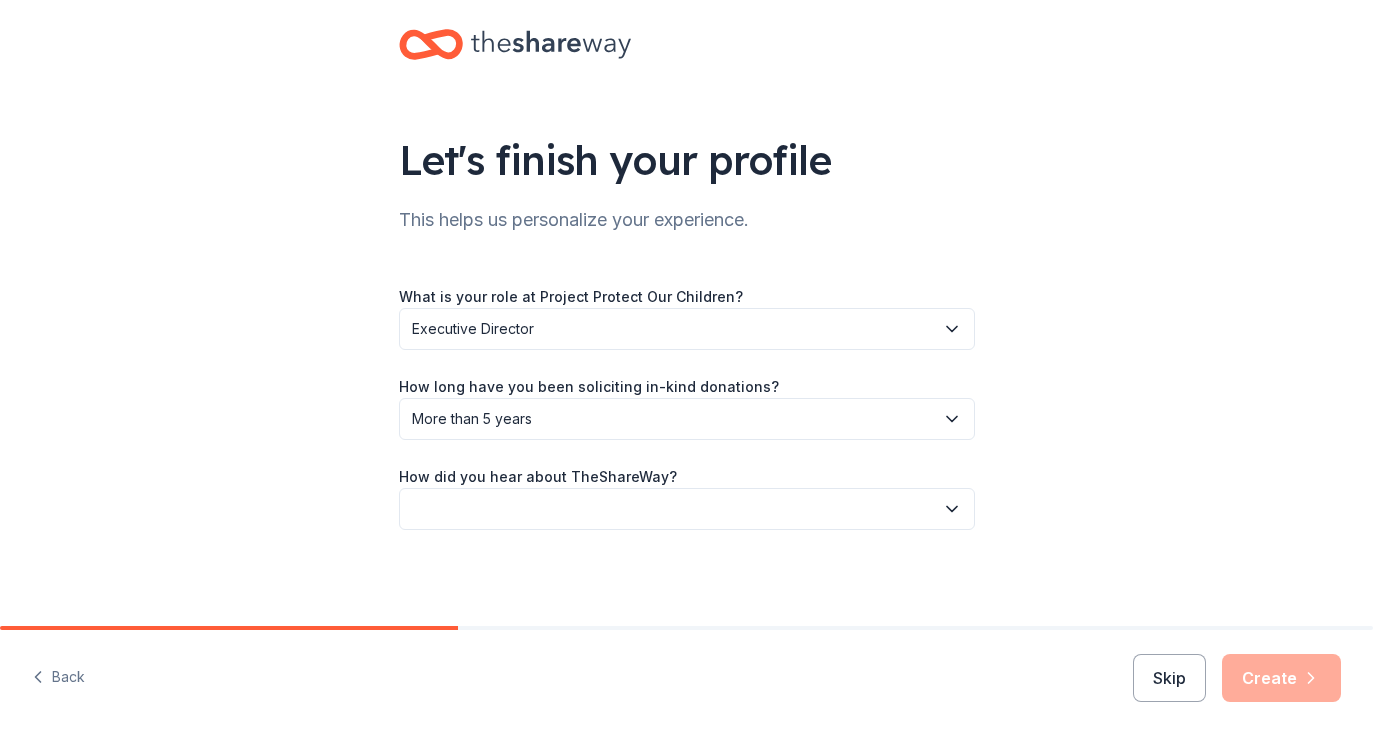 click 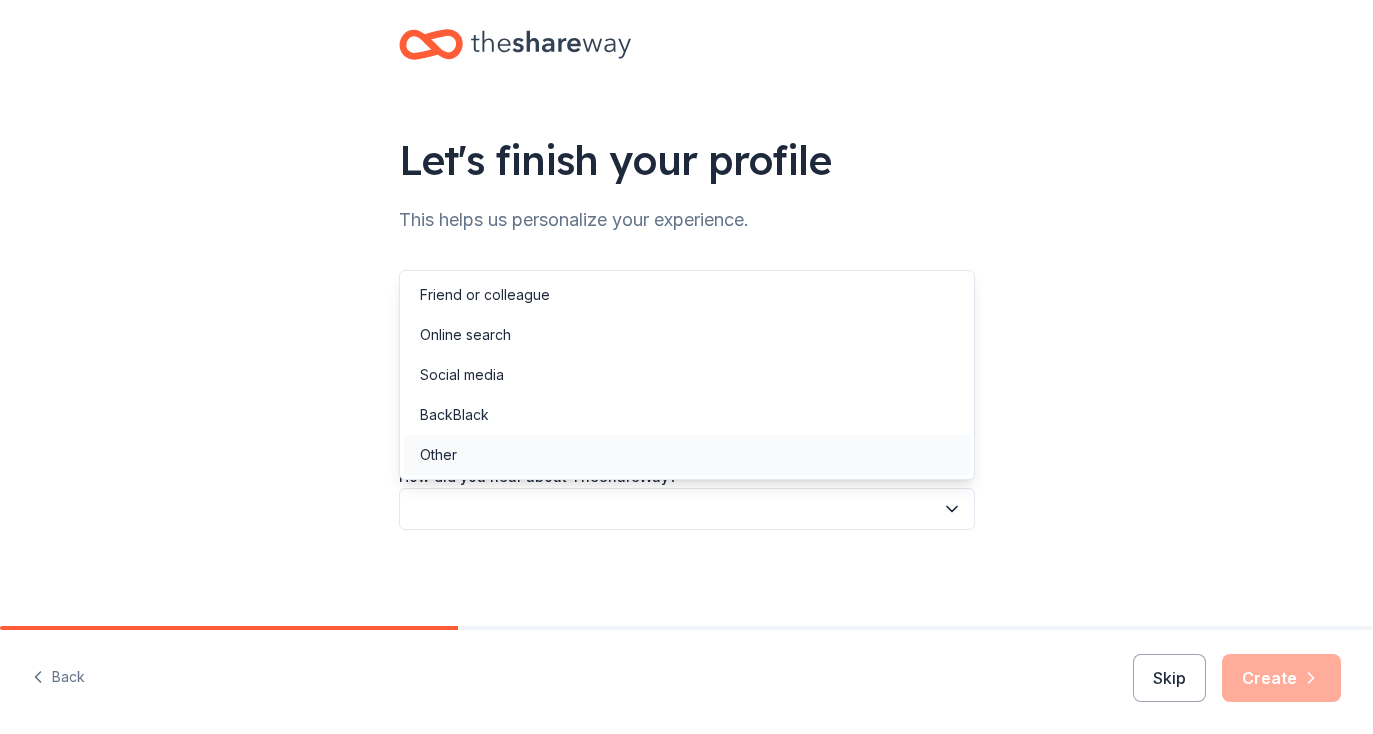 click on "Other" at bounding box center [687, 455] 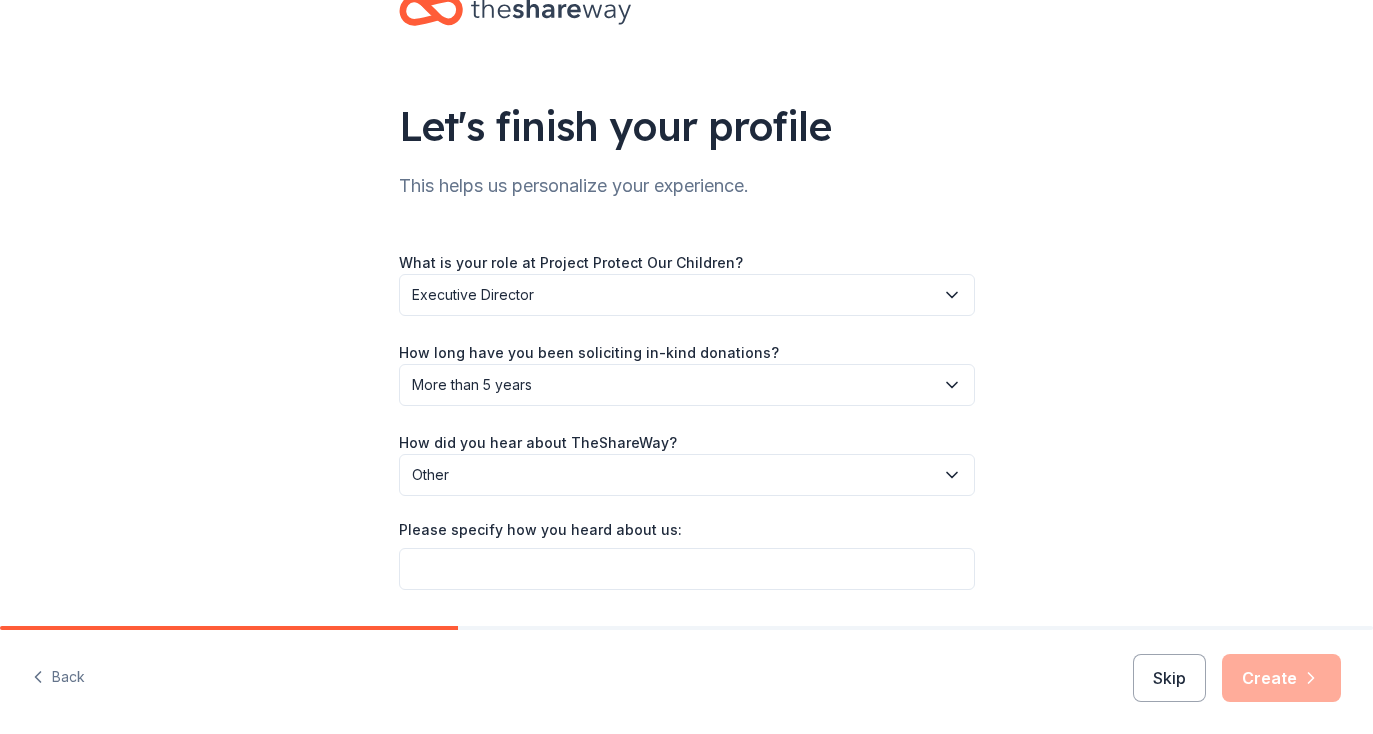 scroll, scrollTop: 120, scrollLeft: 0, axis: vertical 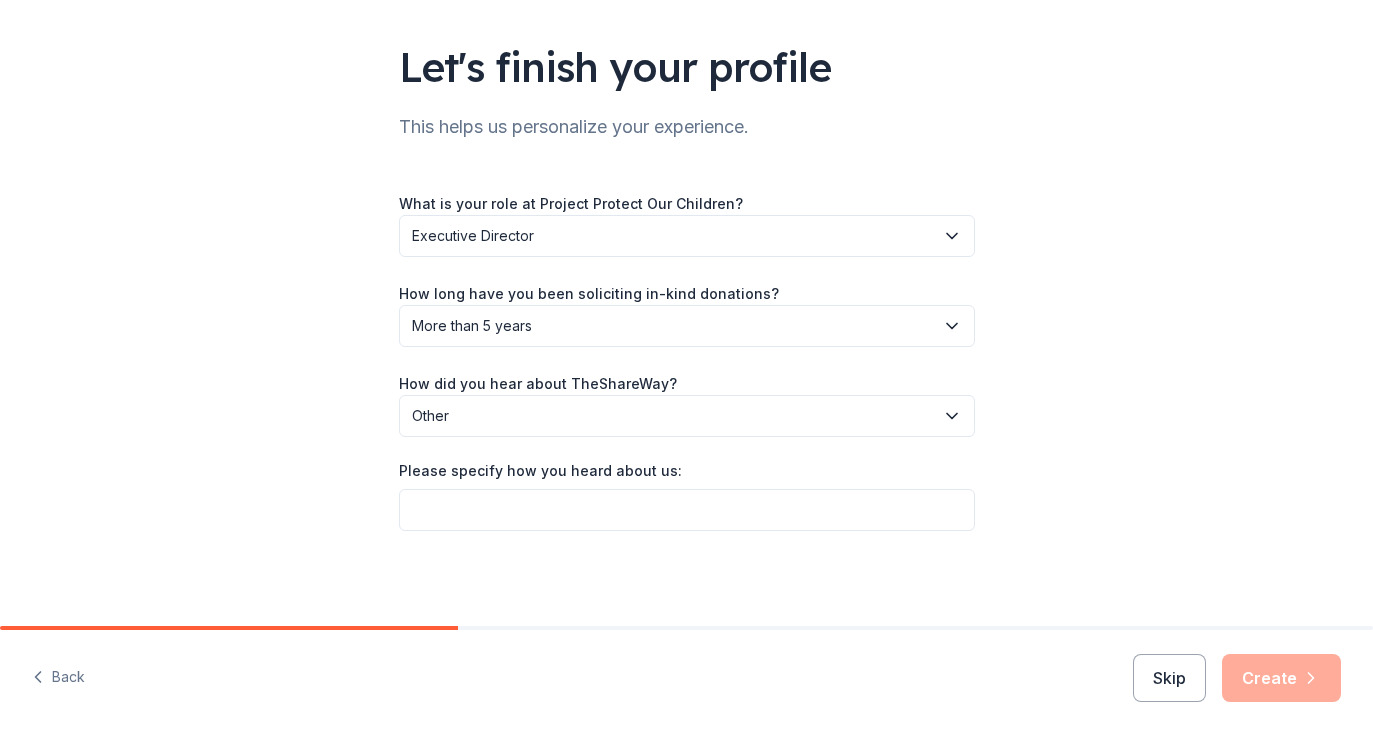 click on "Other" at bounding box center [687, 416] 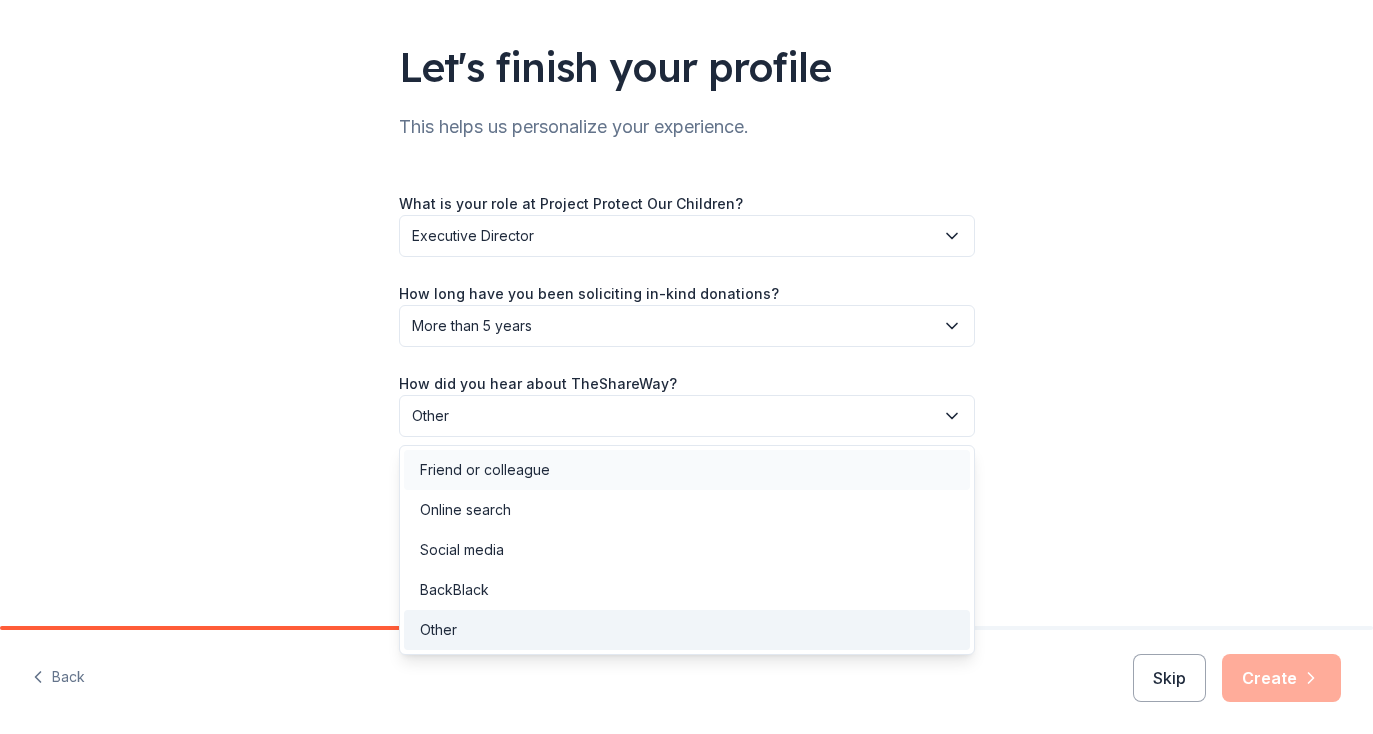 click on "Friend or colleague" at bounding box center (687, 470) 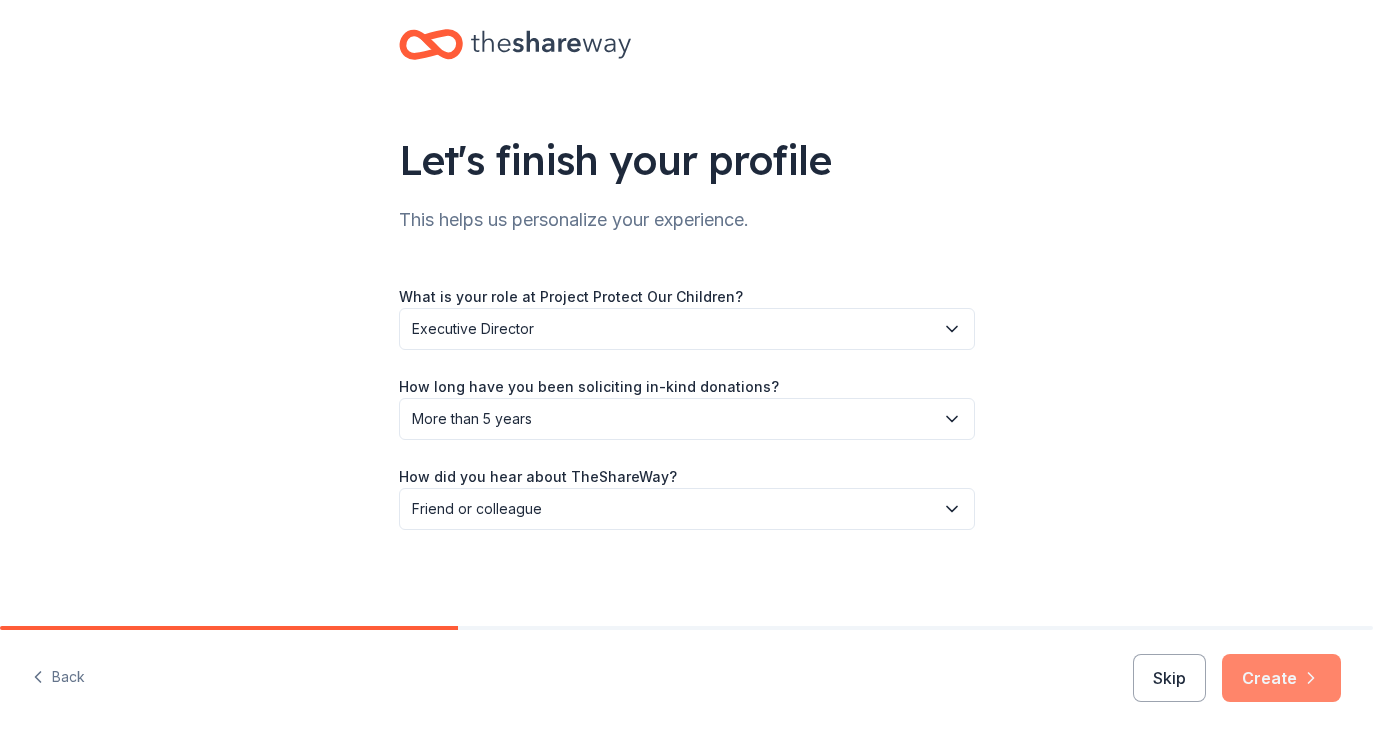 click on "Create" at bounding box center [1281, 678] 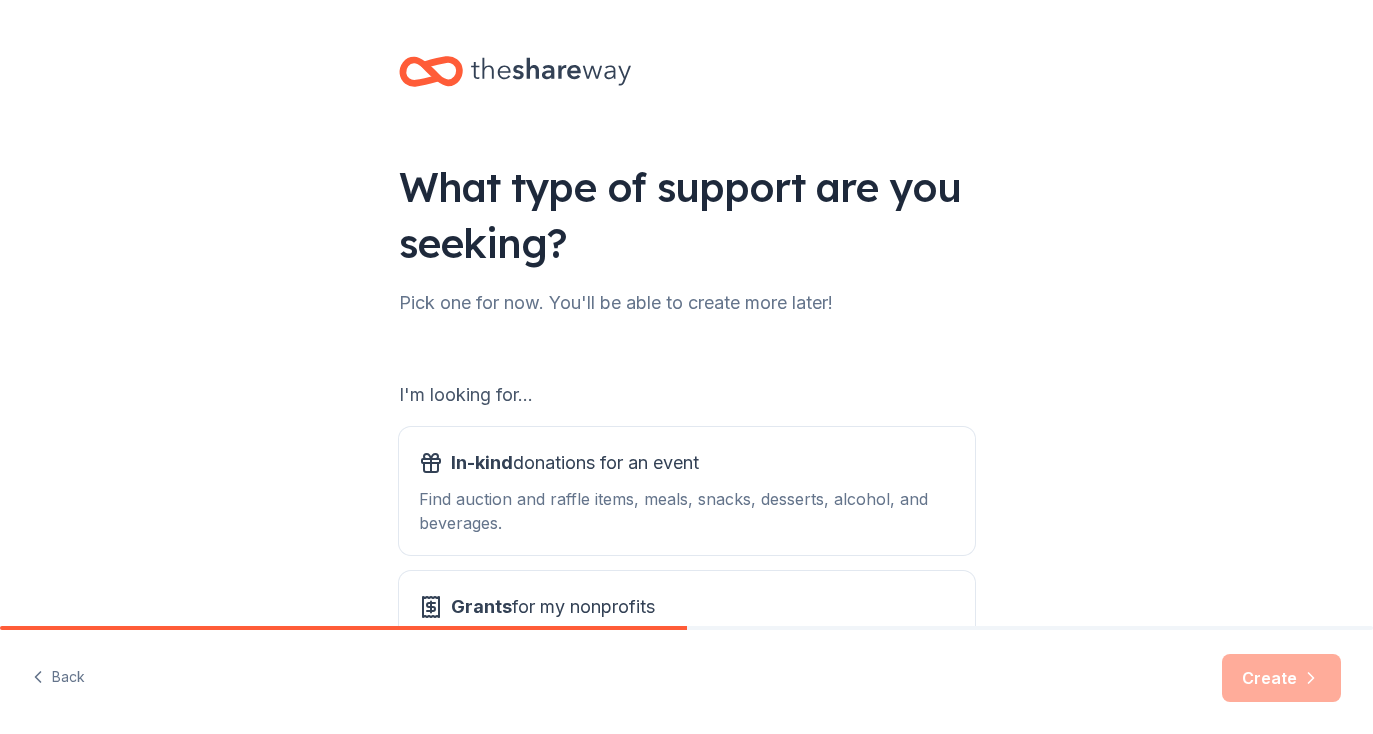 scroll, scrollTop: 181, scrollLeft: 0, axis: vertical 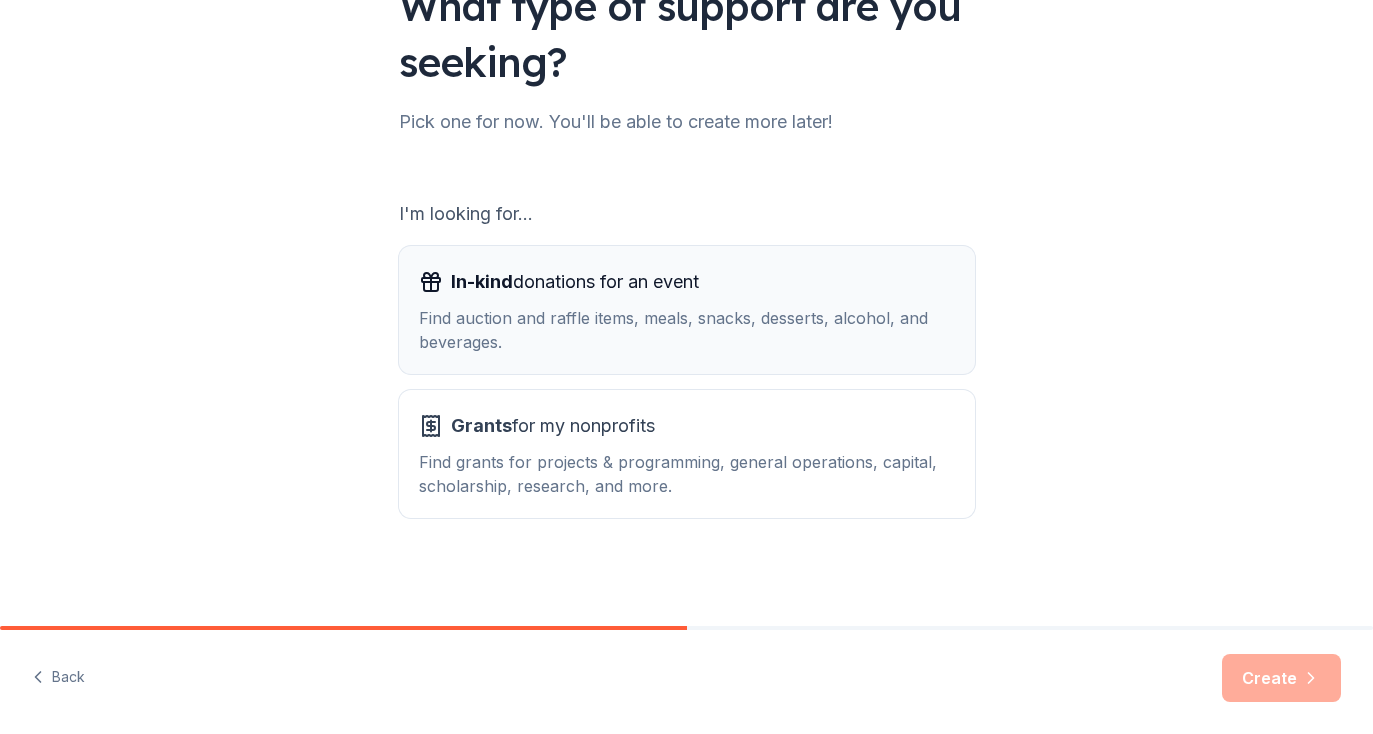 click on "Find auction and raffle items, meals, snacks, desserts, alcohol, and beverages." at bounding box center [687, 330] 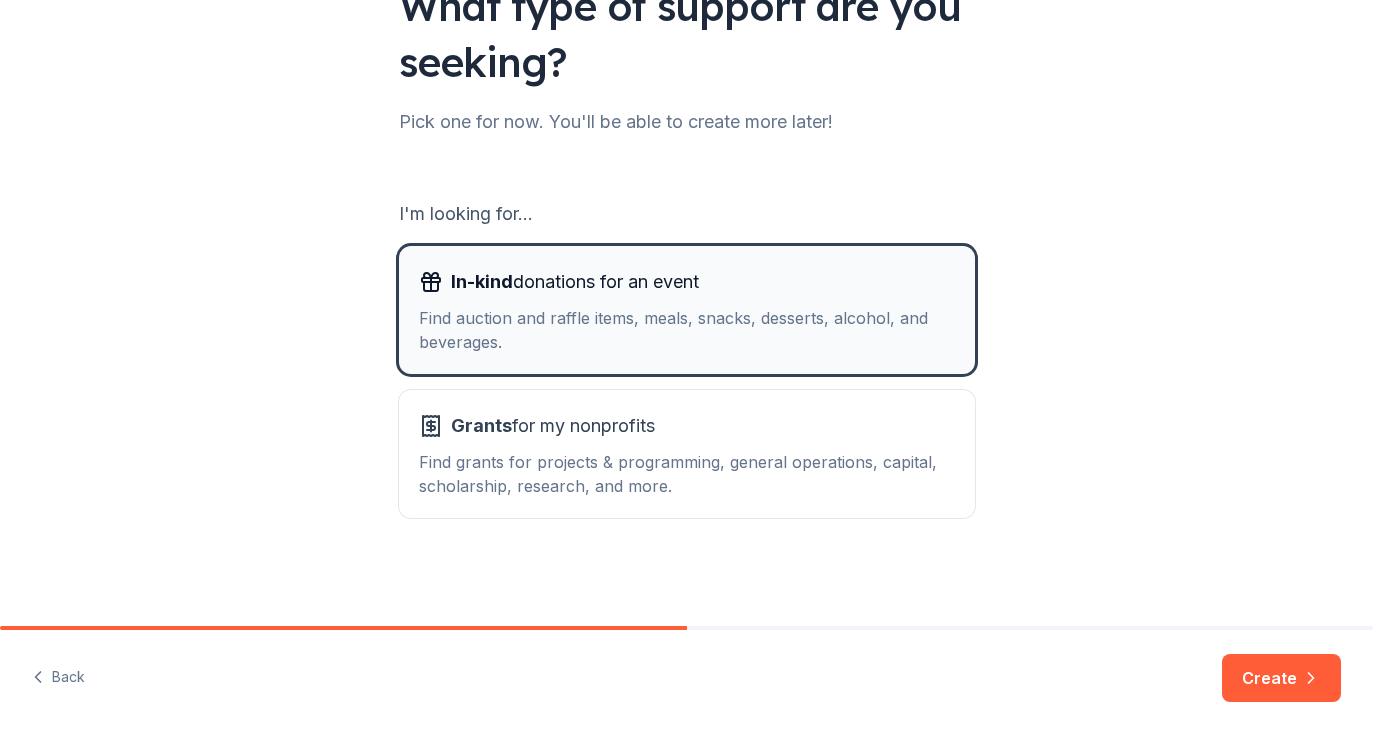 click on "In-kind  donations for an event Find auction and raffle items, meals, snacks, desserts, alcohol, and beverages." at bounding box center [687, 310] 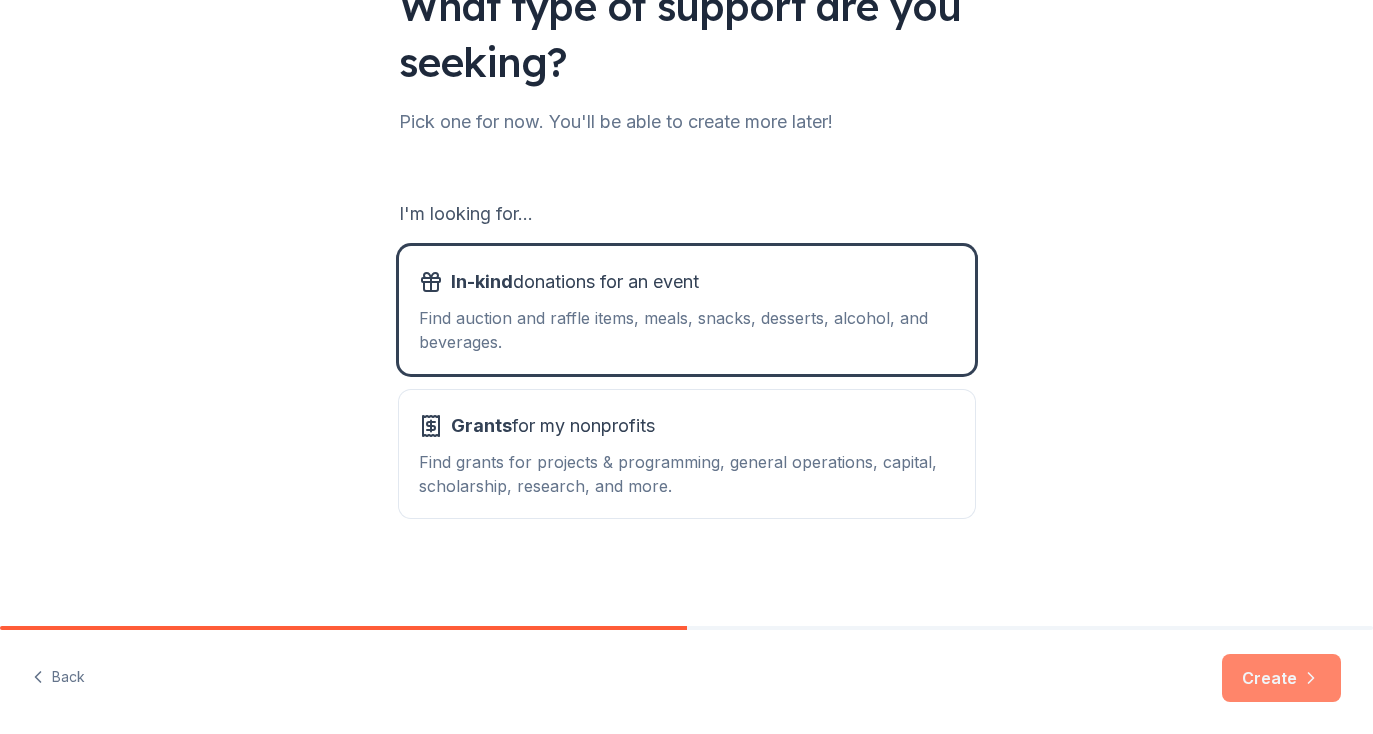 click on "Create" at bounding box center [1281, 678] 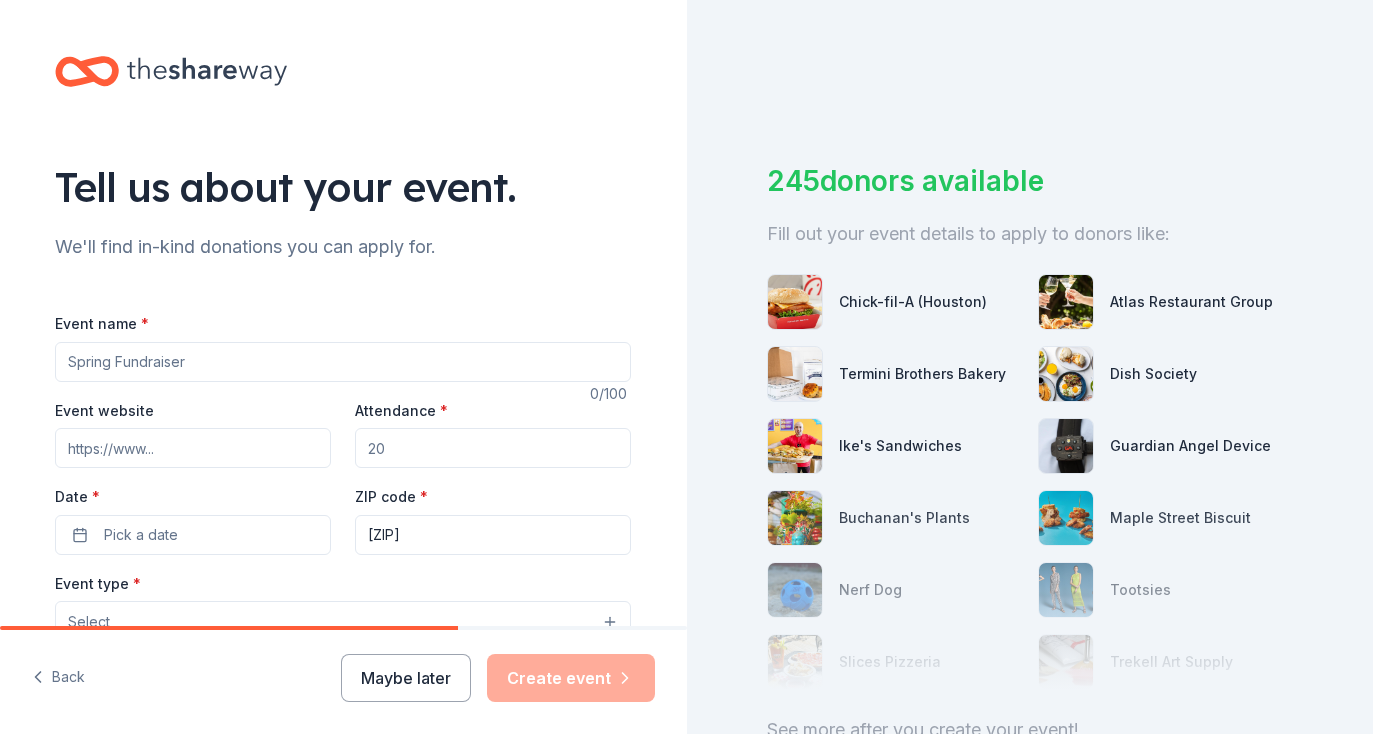 click on "Event name *" at bounding box center (343, 362) 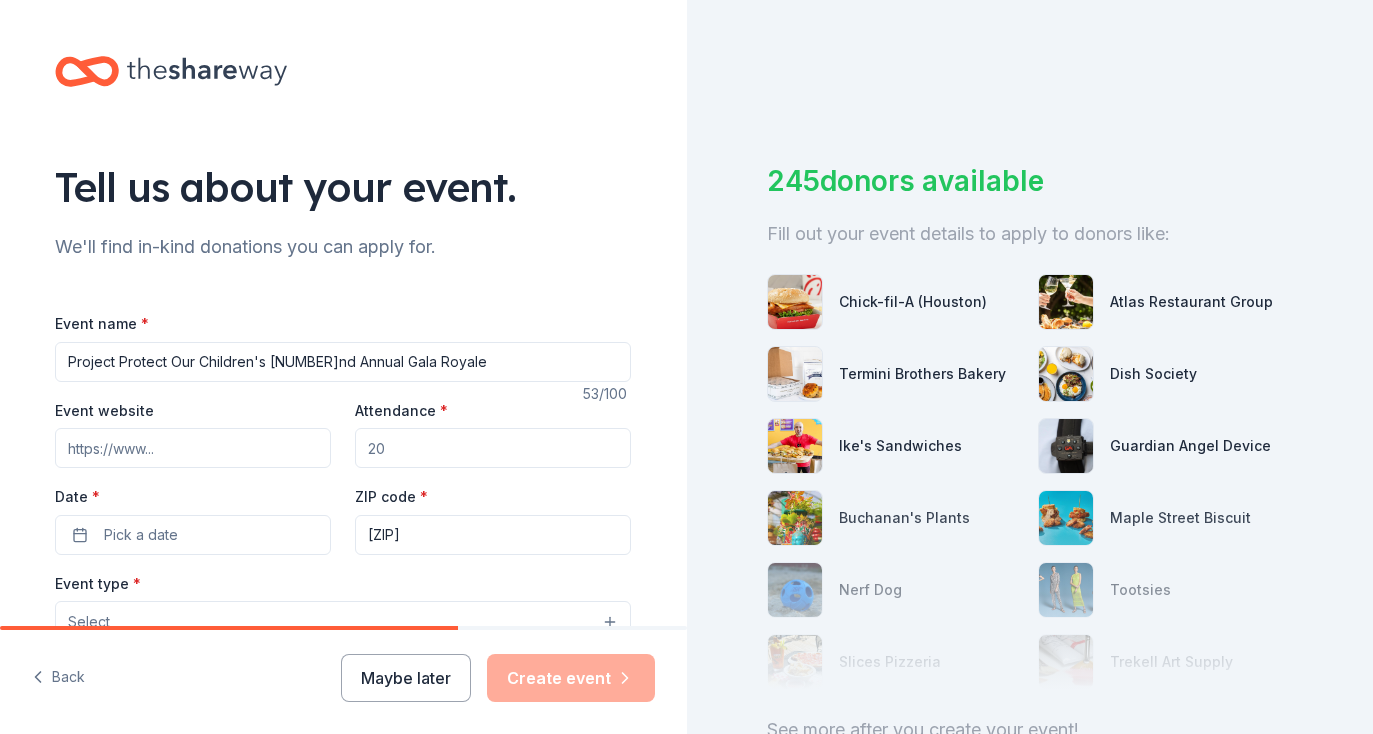 type on "Project Protect Our Children's [NUMBER]nd Annual Gala Royale" 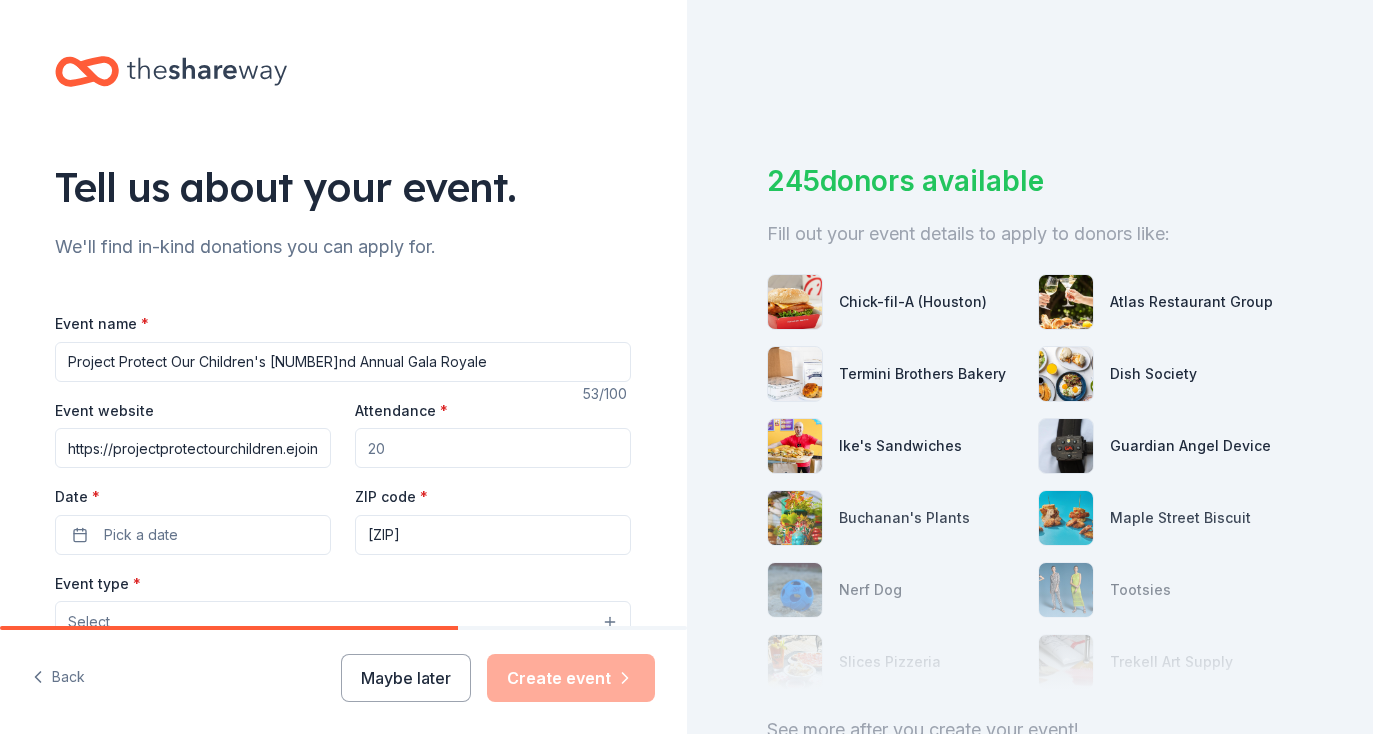 scroll, scrollTop: 0, scrollLeft: 121, axis: horizontal 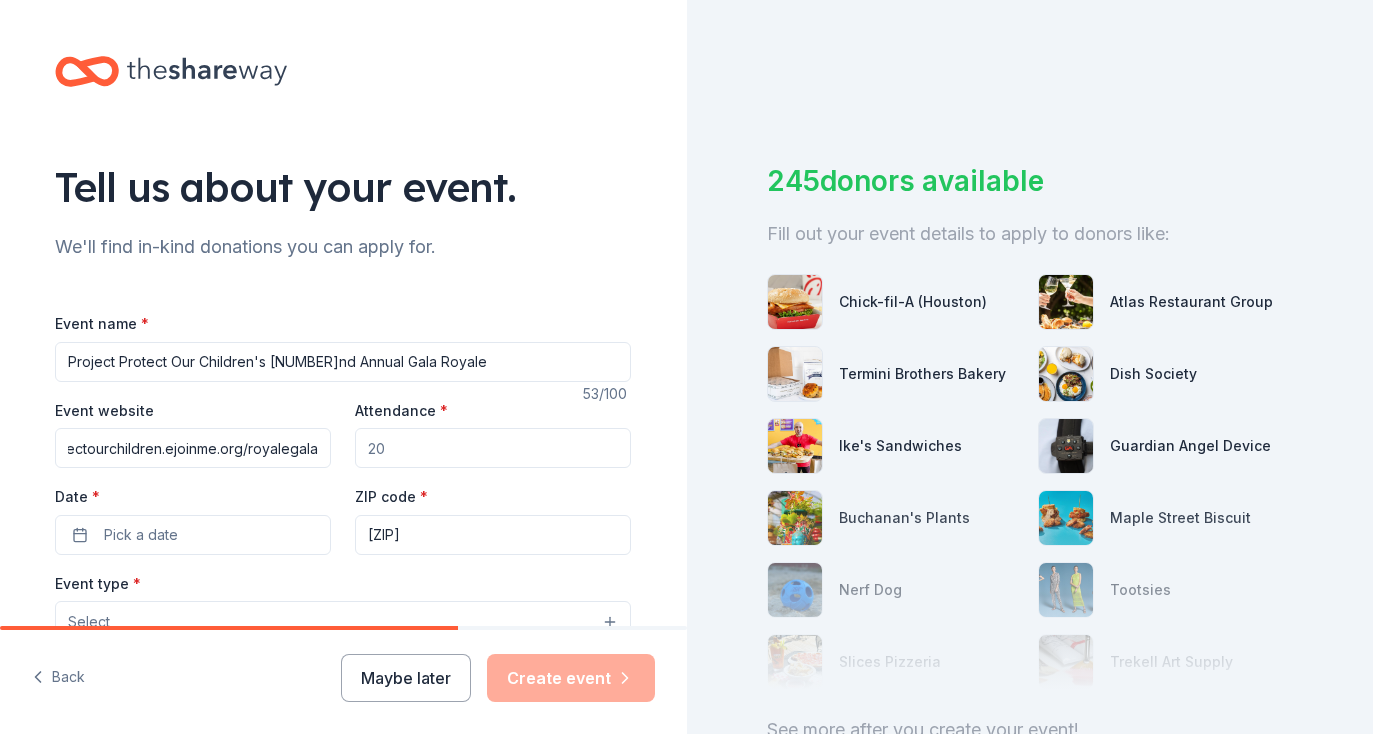 type on "https://projectprotectourchildren.ejoinme.org/royalegala" 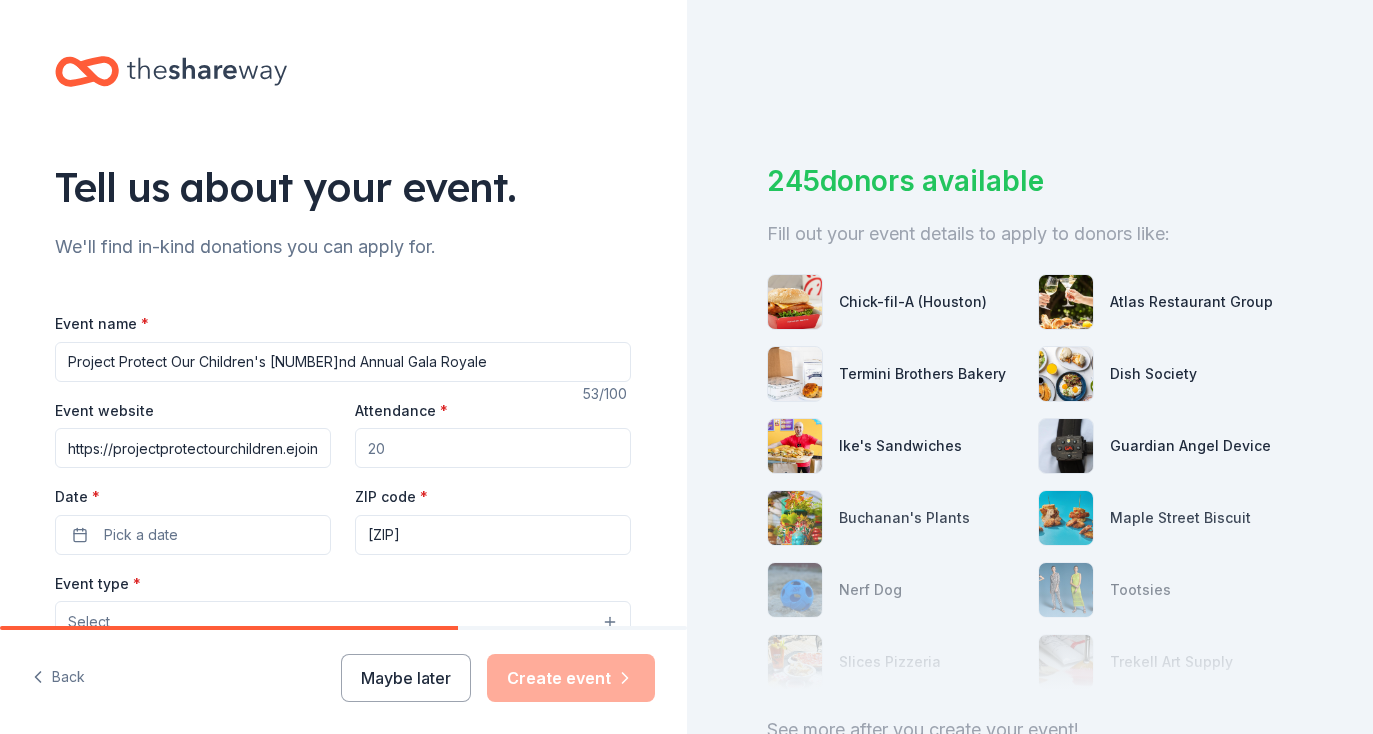 click on "Attendance *" at bounding box center (493, 448) 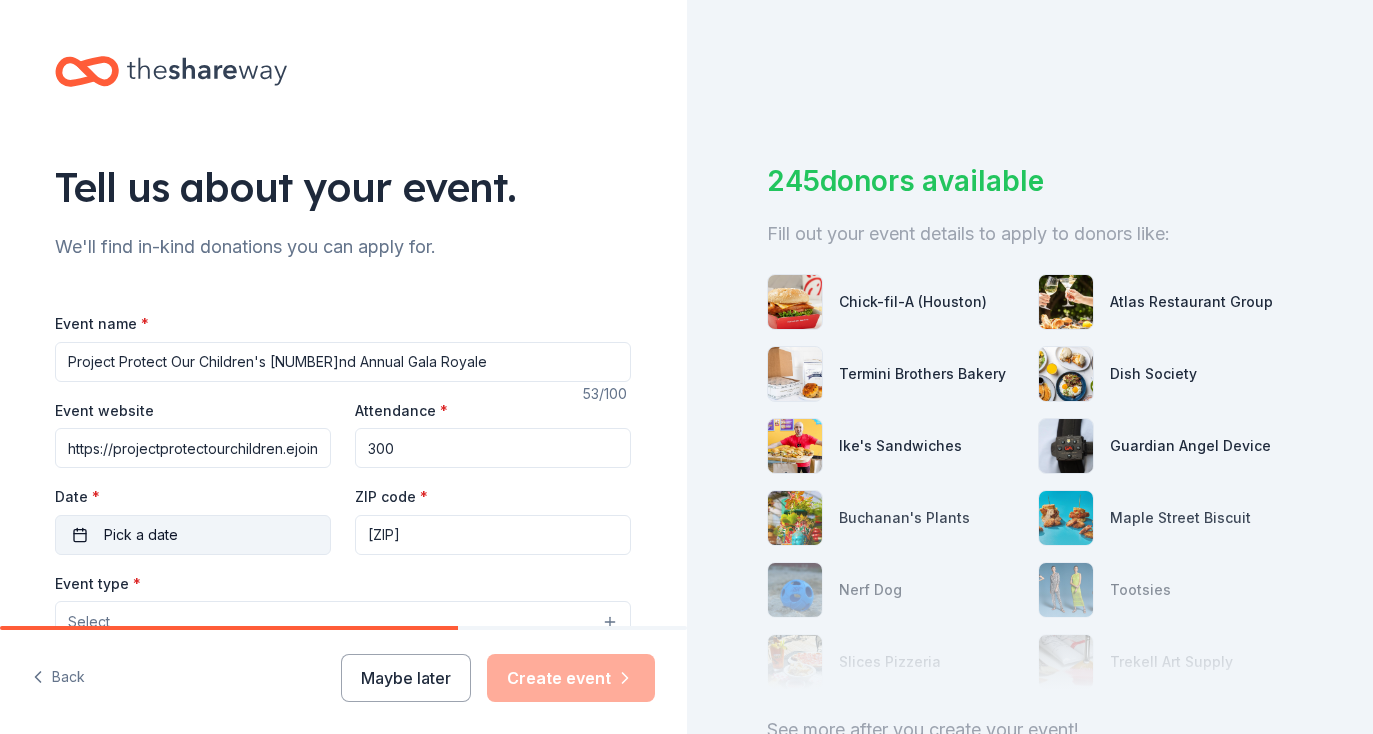 type on "300" 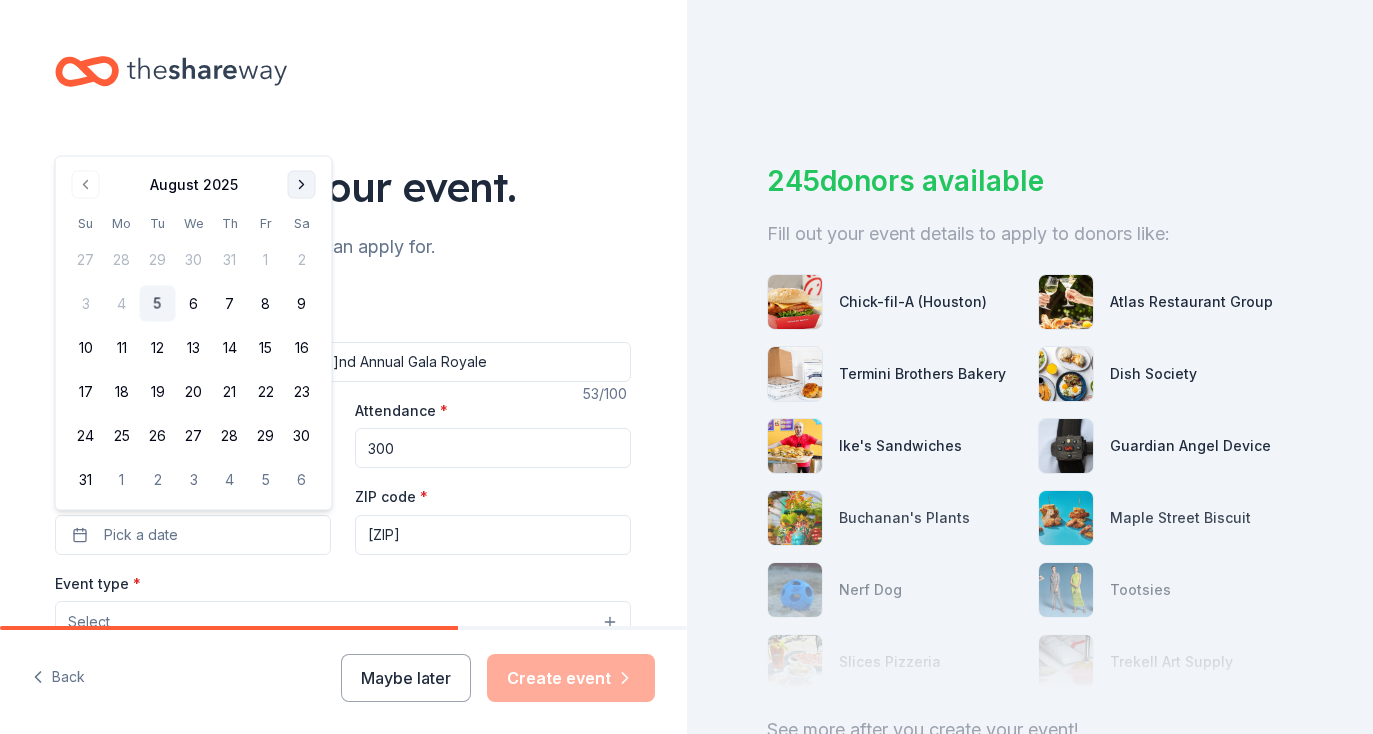 click at bounding box center (302, 185) 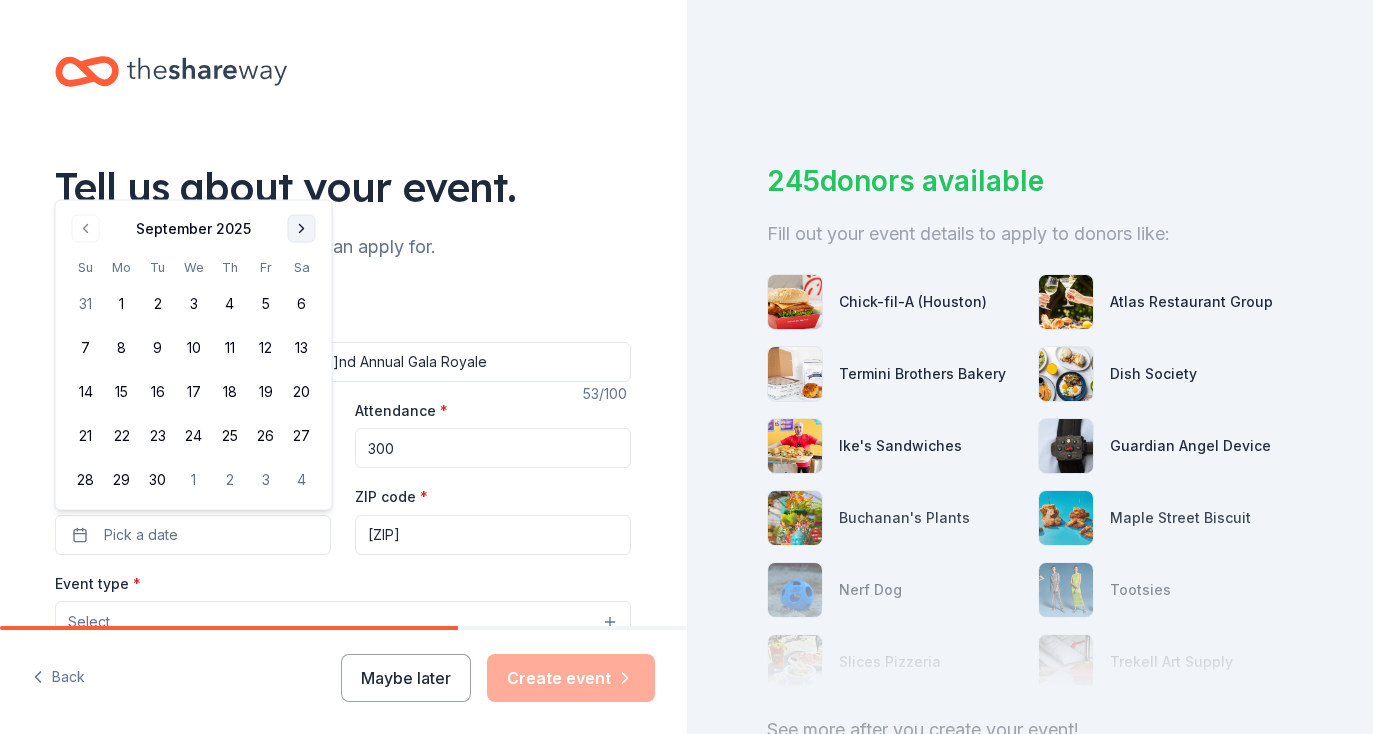 click on "Tell us about your event." at bounding box center (343, 187) 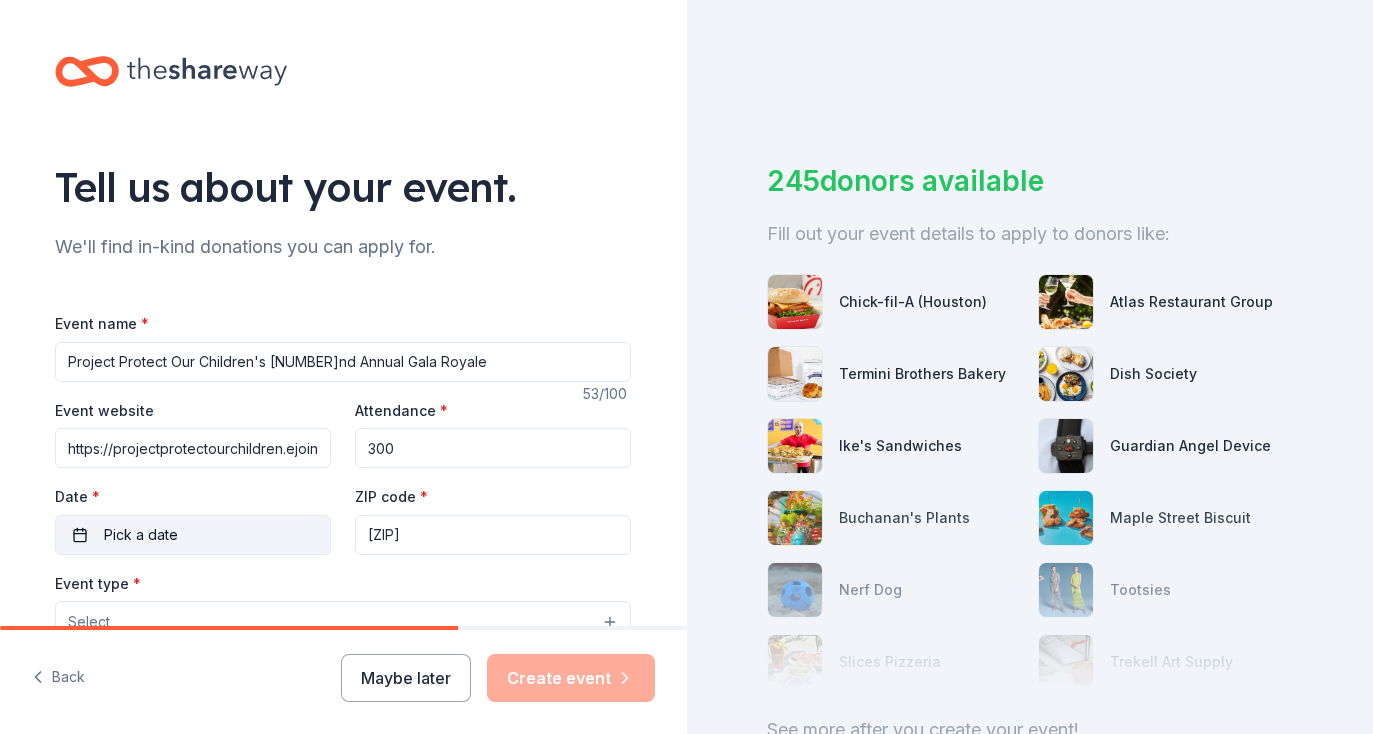 click on "Pick a date" at bounding box center (193, 535) 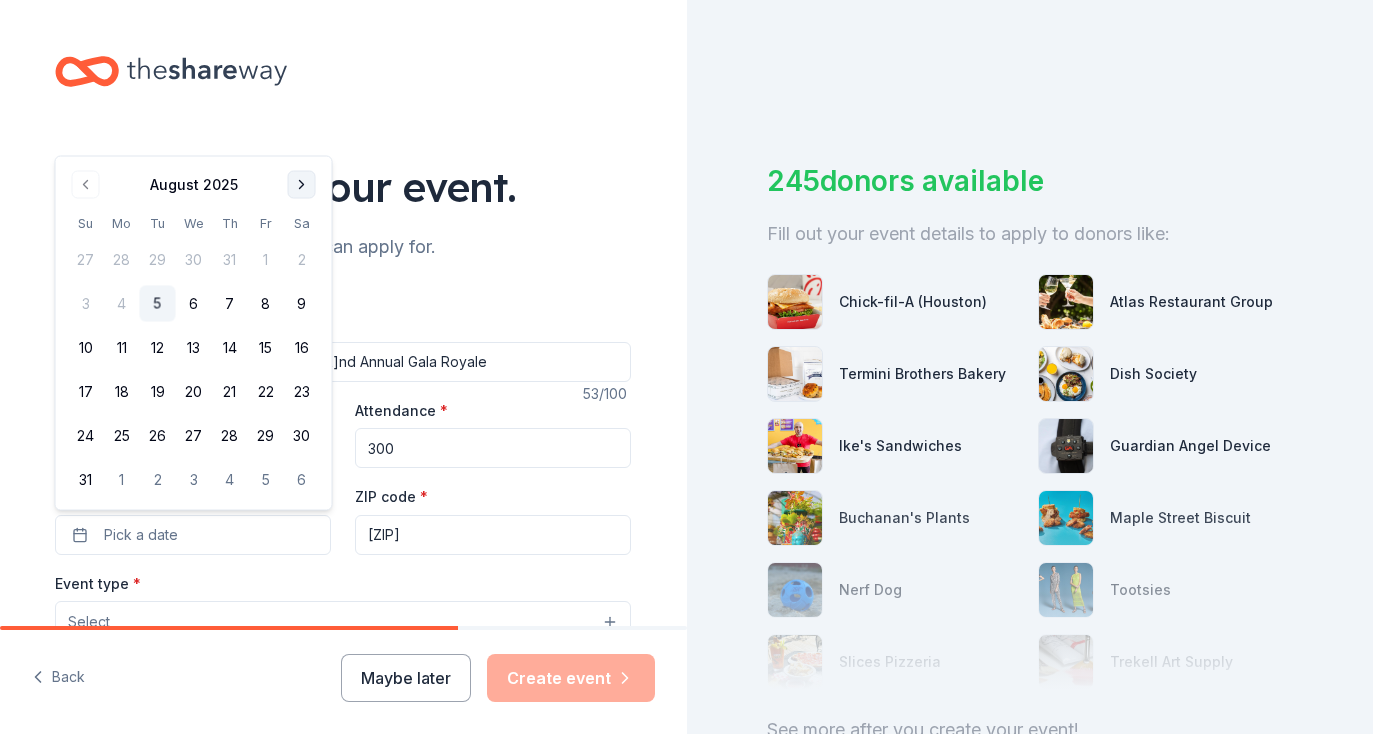 click at bounding box center (302, 185) 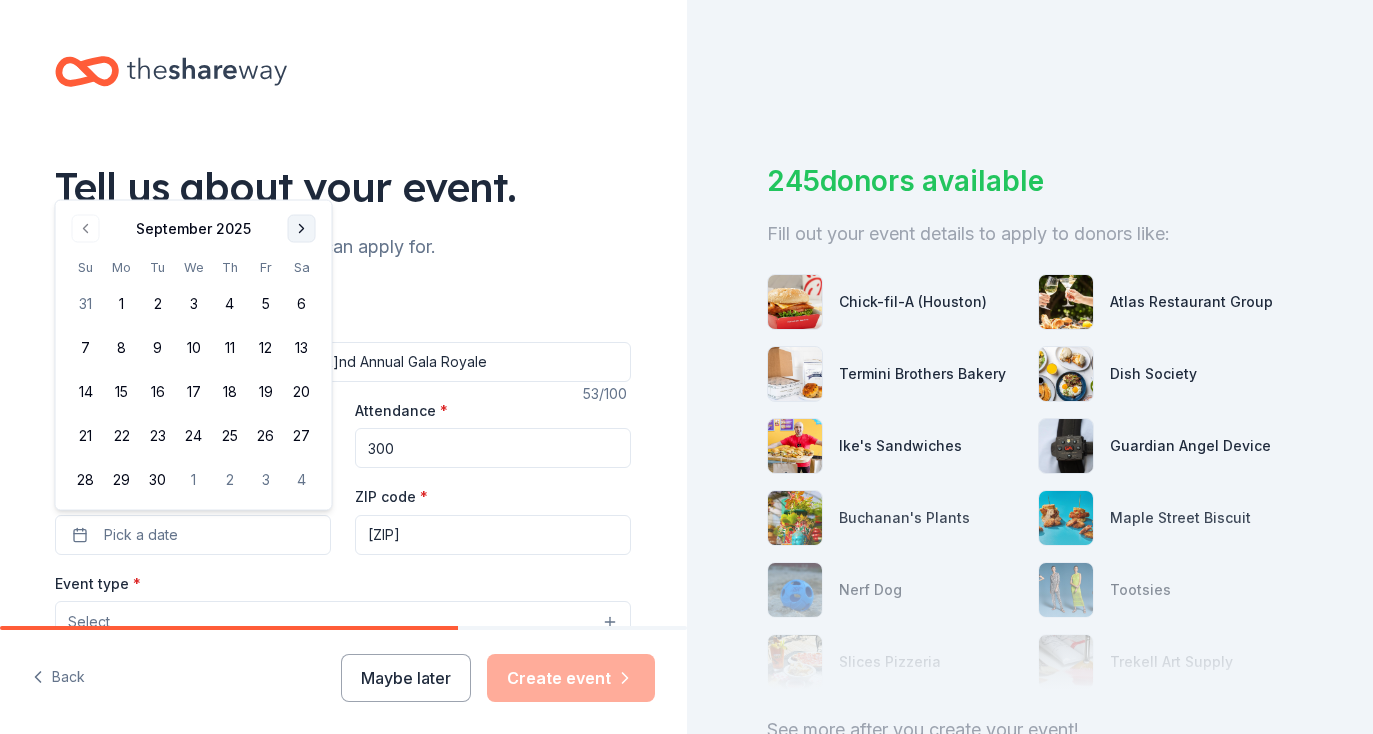 click at bounding box center (302, 229) 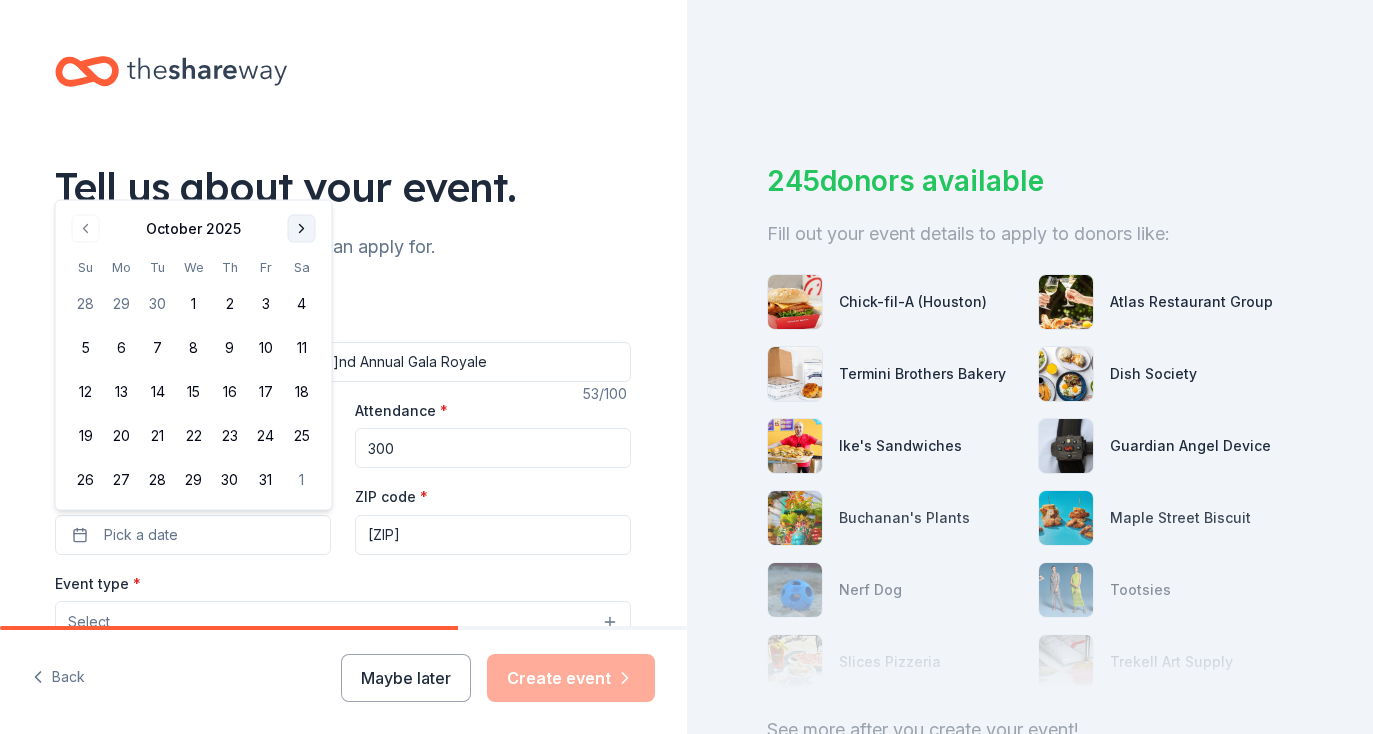 click at bounding box center (302, 229) 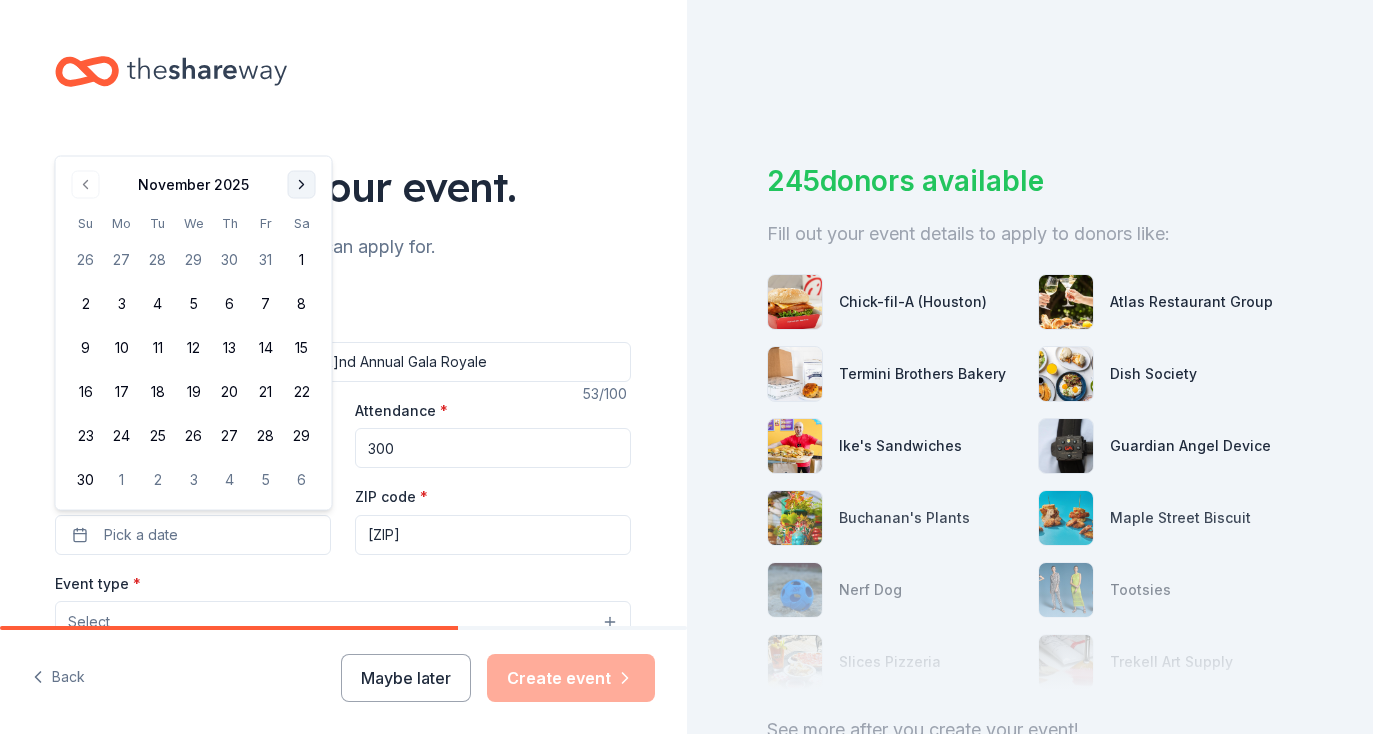 click at bounding box center (302, 185) 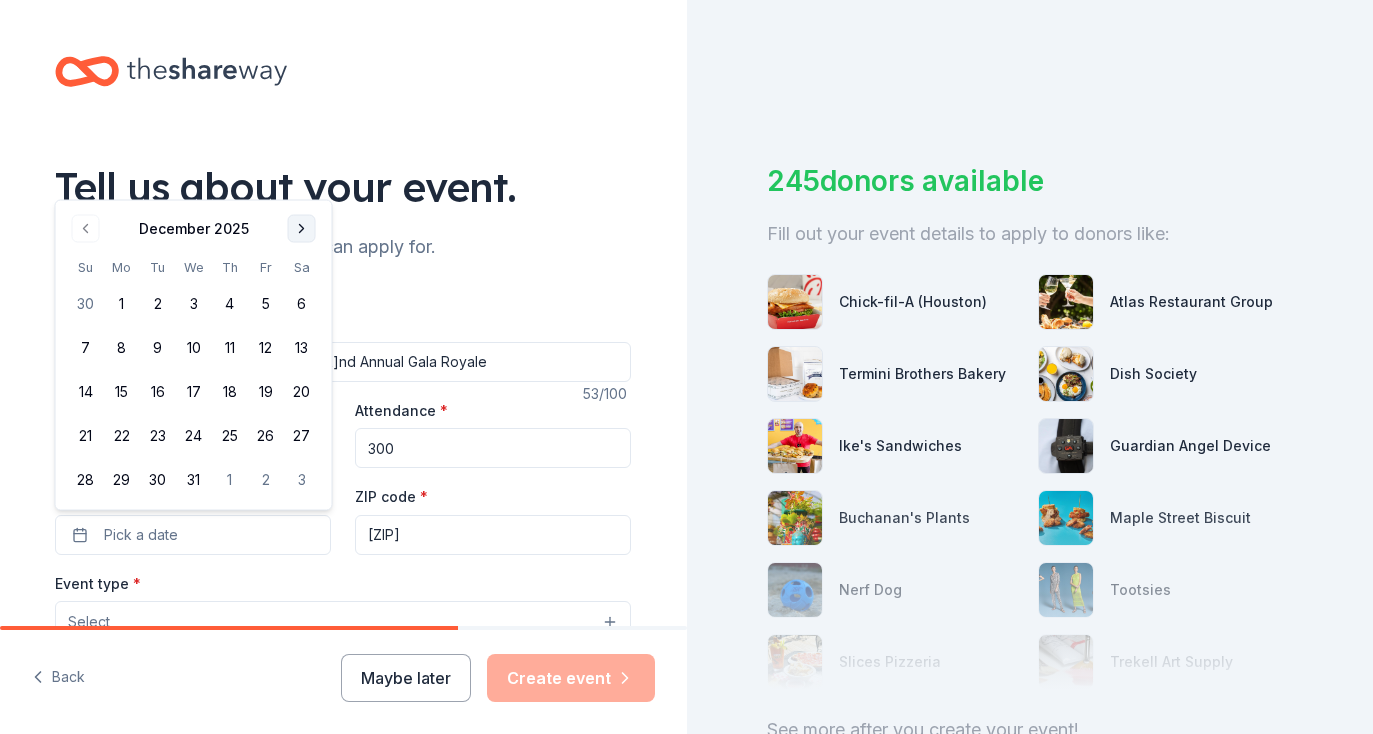click at bounding box center (302, 229) 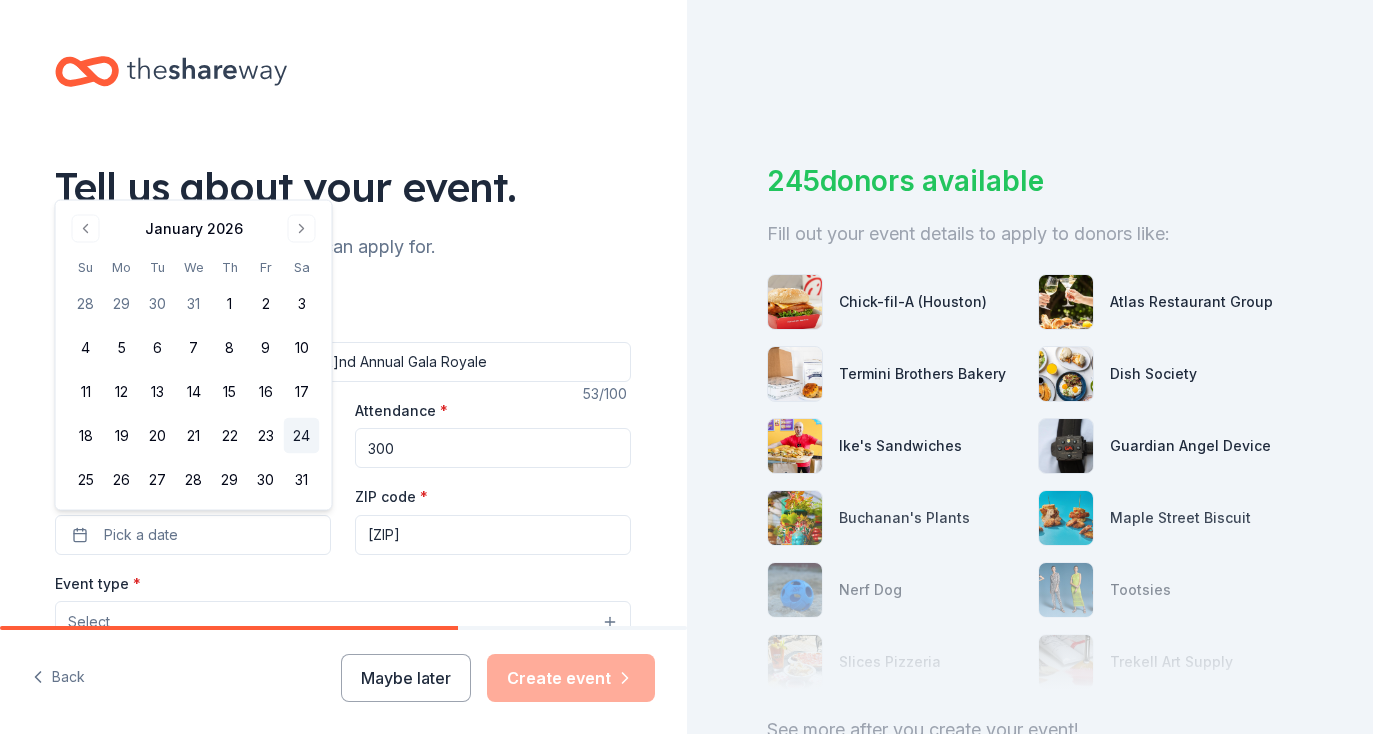 click on "24" at bounding box center [302, 436] 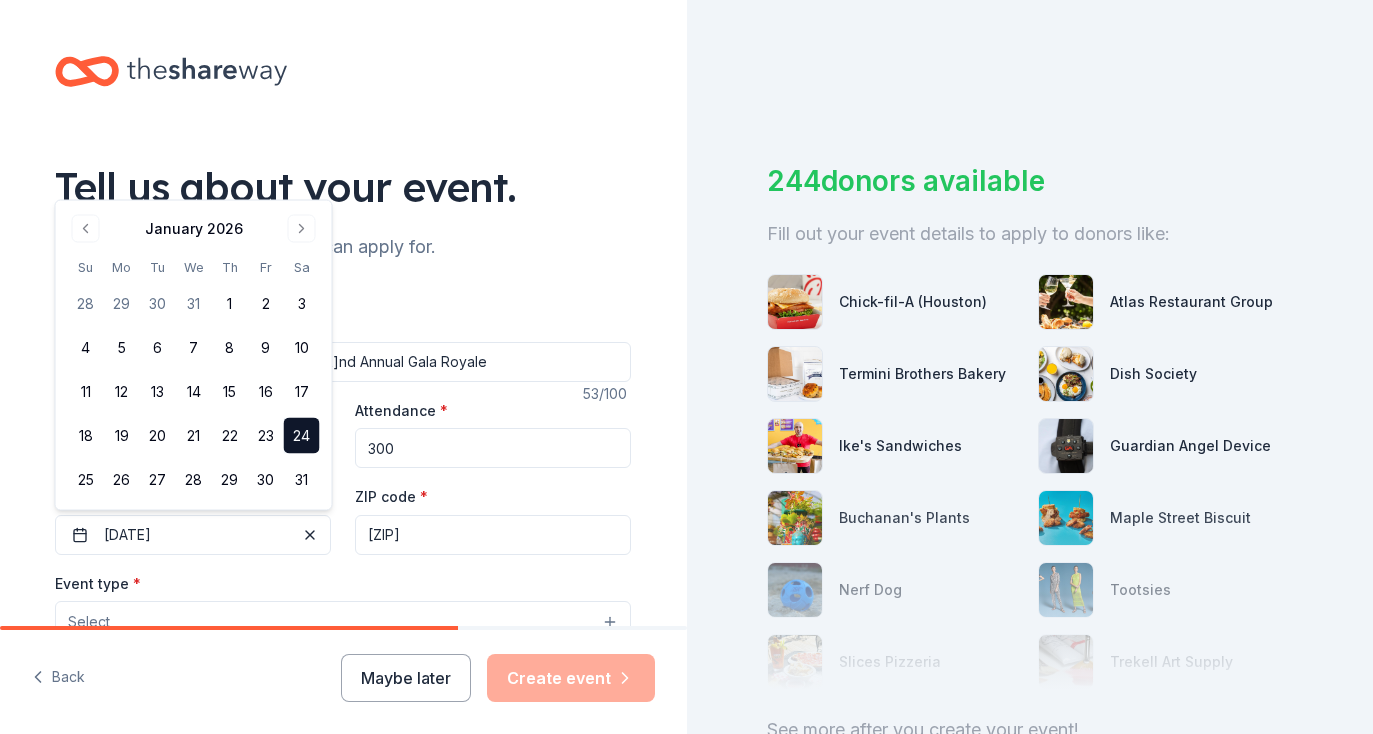 click on "[ZIP]" at bounding box center (493, 535) 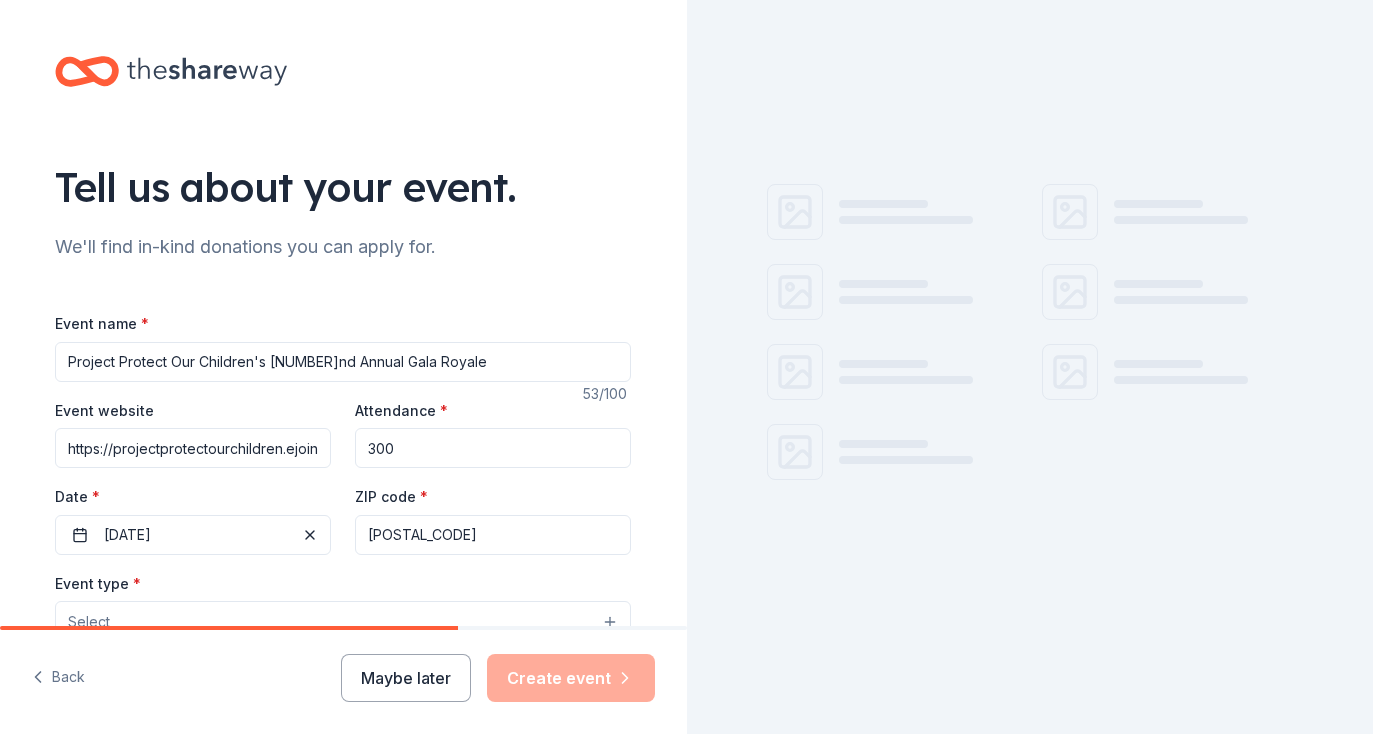type on "[POSTAL_CODE]" 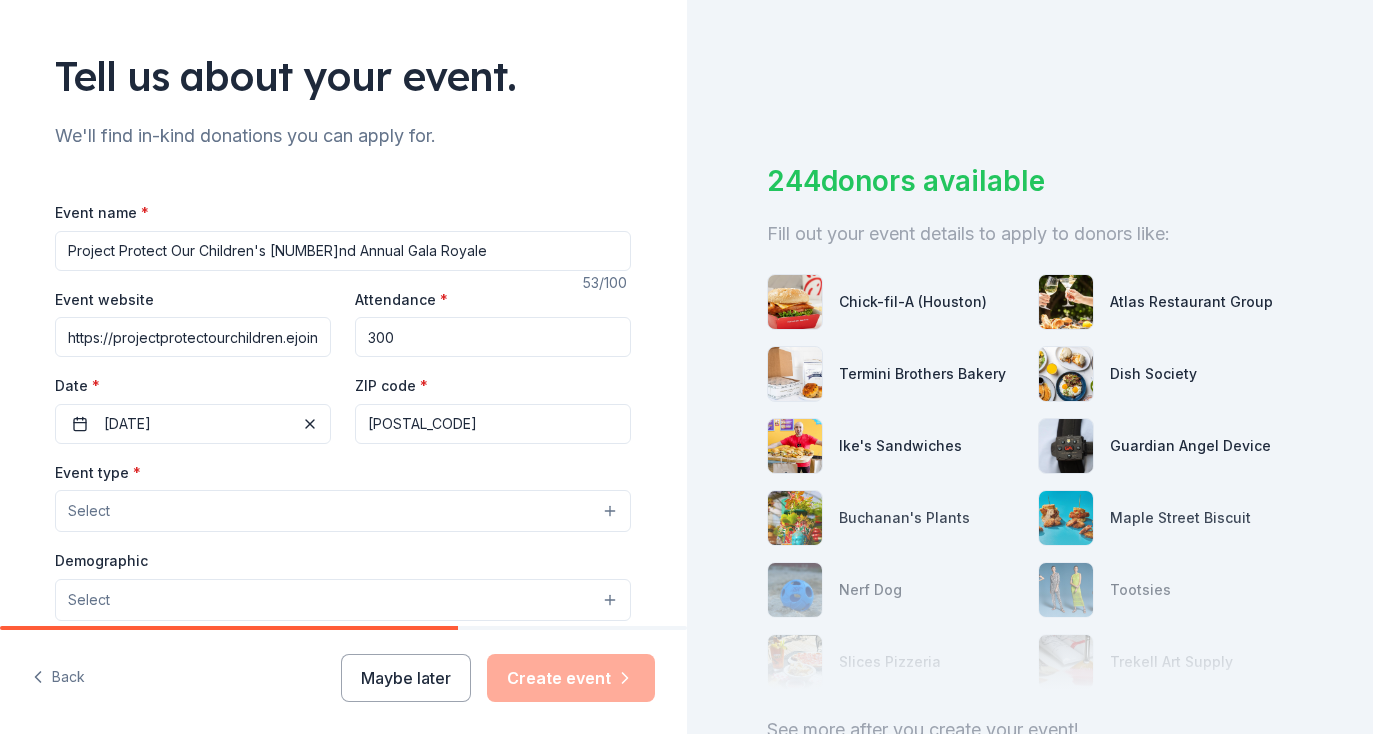 scroll, scrollTop: 161, scrollLeft: 0, axis: vertical 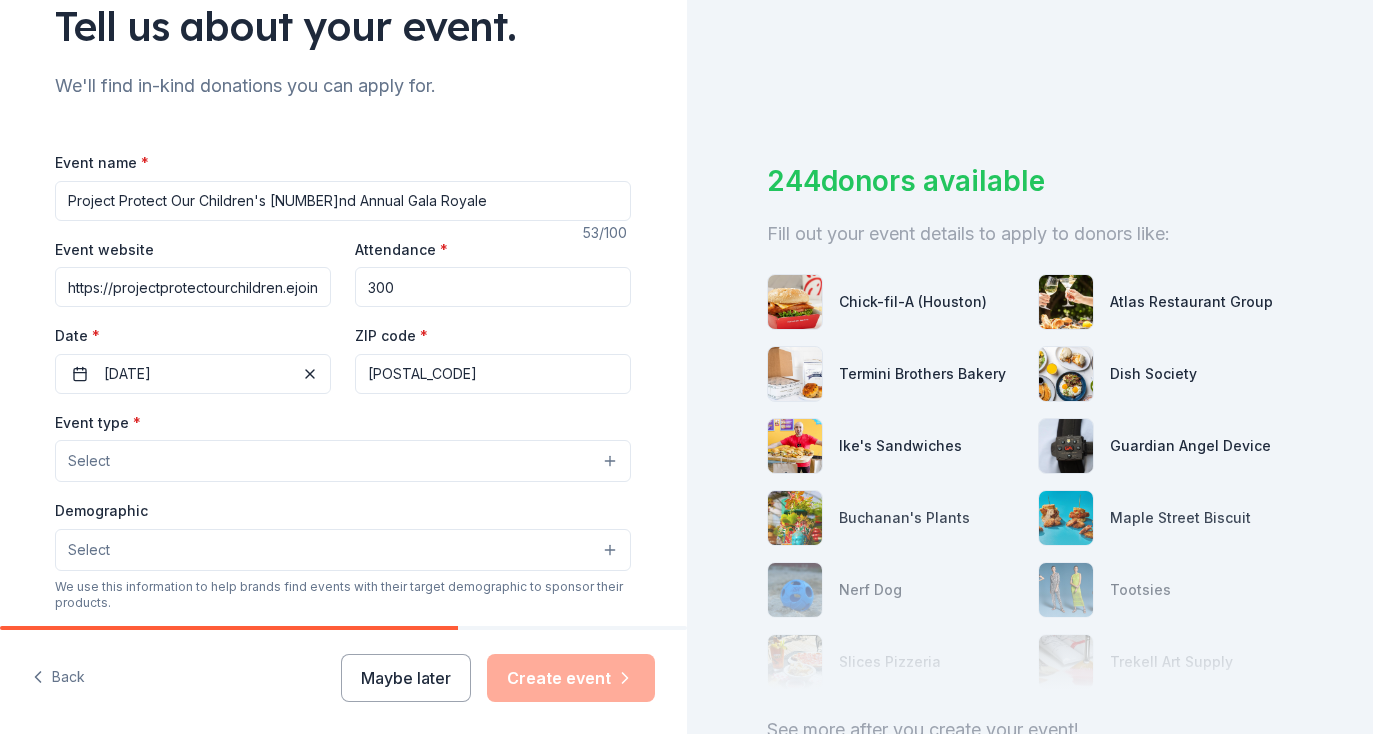 click on "Select" at bounding box center [343, 461] 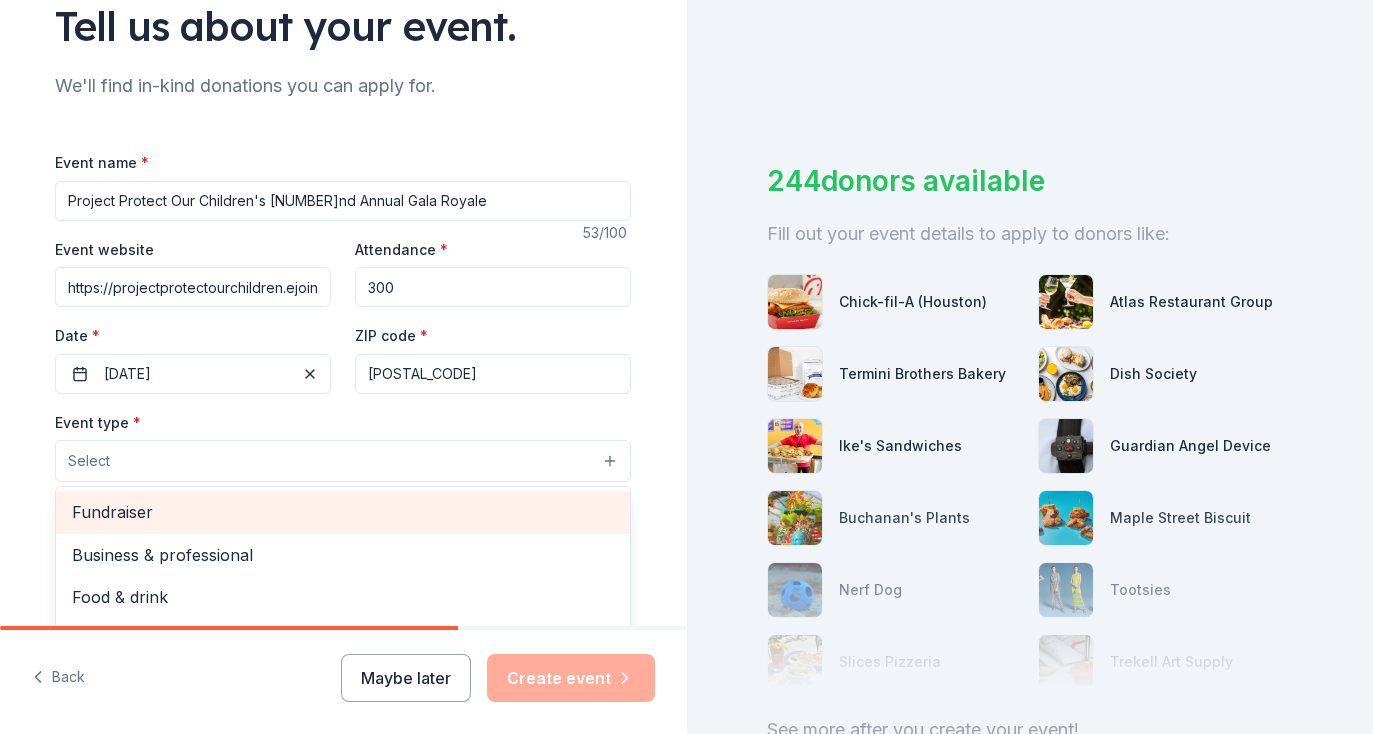 click on "Fundraiser" at bounding box center [343, 512] 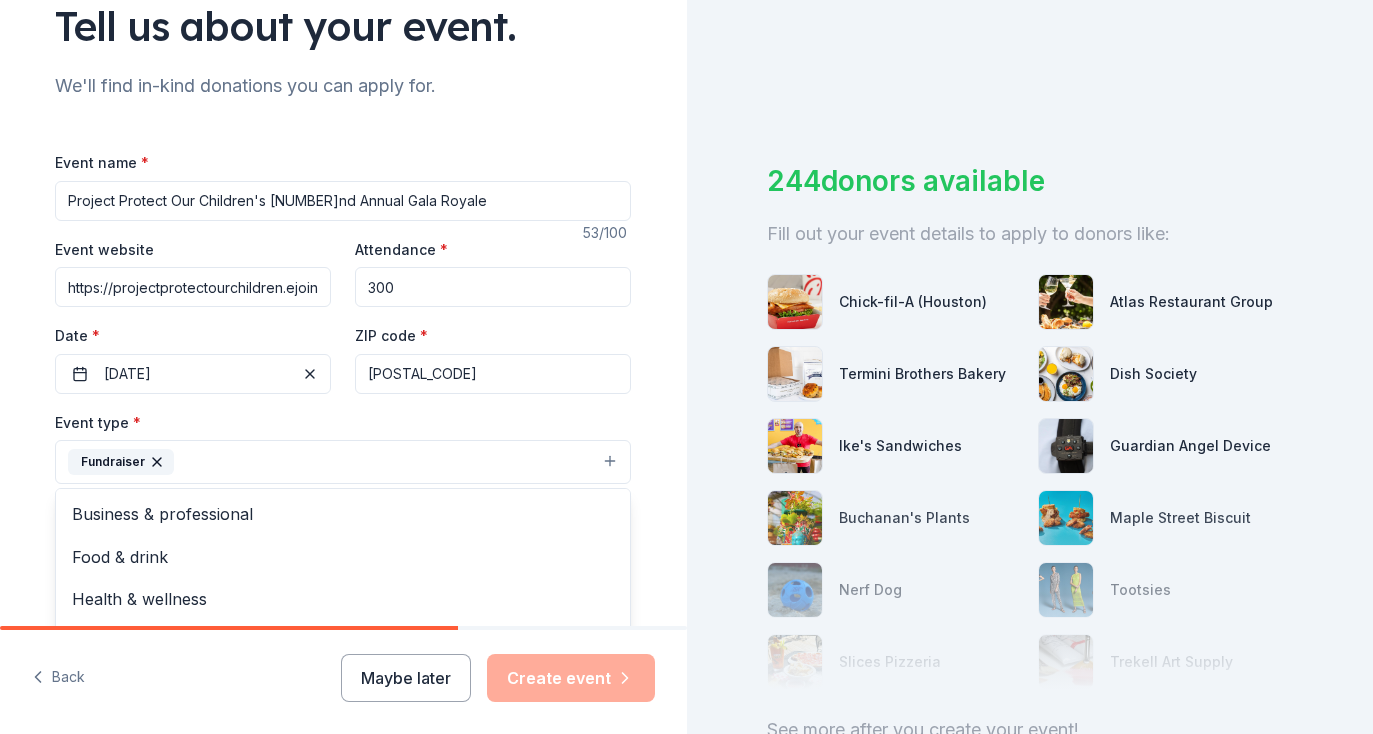 click on "Tell us about your event. We'll find in-kind donations you can apply for. Event name * Project Protect Our Children's 2nd Annual Gala Royale 53 /100 Event website https://projectprotectourchildren.ejoinme.org/royalegala Attendance * 300 Date * 01/24/2026 ZIP code * [ZIP] Event type * Fundraiser Business & professional Food & drink Health & wellness Hobbies Music Performing & visual arts Demographic Select We use this information to help brands find events with their target demographic to sponsor their products. Mailing address Apt/unit Description What are you looking for? * Auction & raffle Meals Snacks Desserts Alcohol Beverages Send me reminders Email me reminders of donor application deadlines Recurring event" at bounding box center [343, 505] 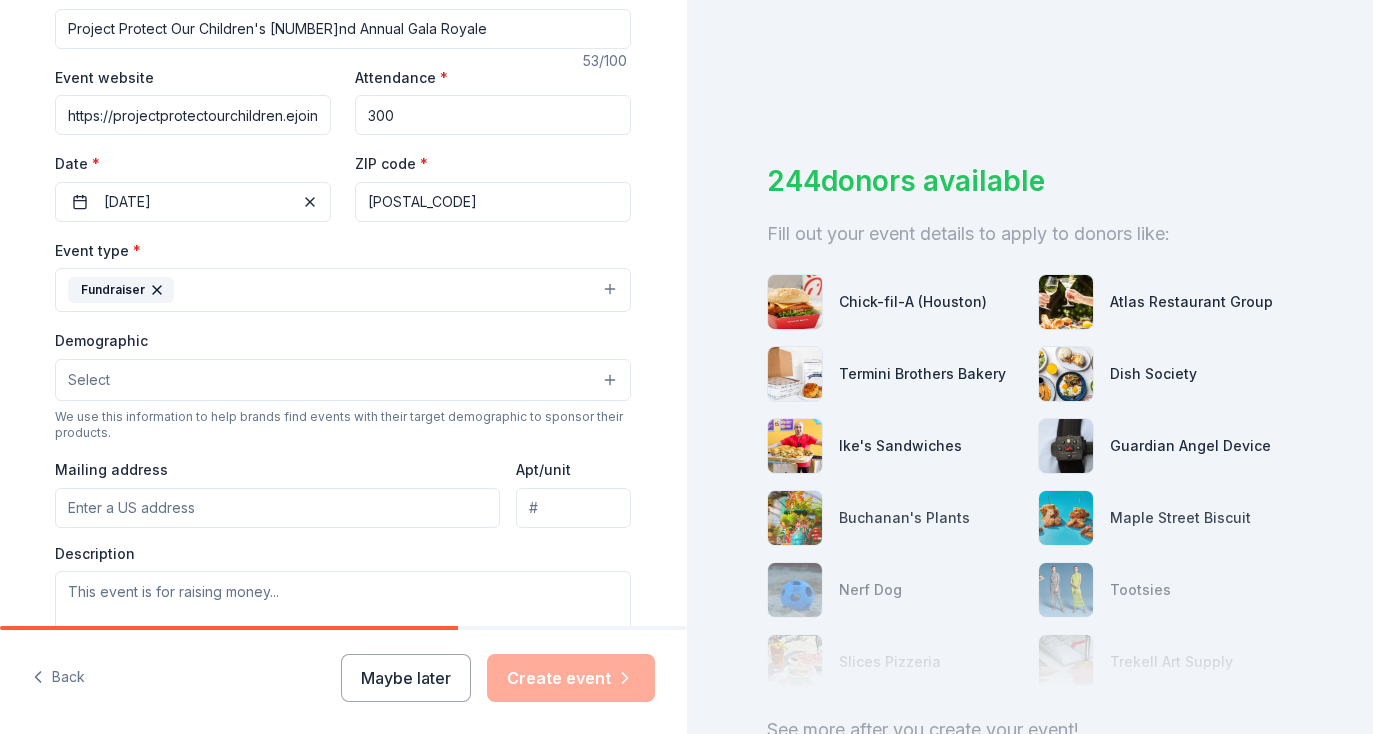scroll, scrollTop: 354, scrollLeft: 0, axis: vertical 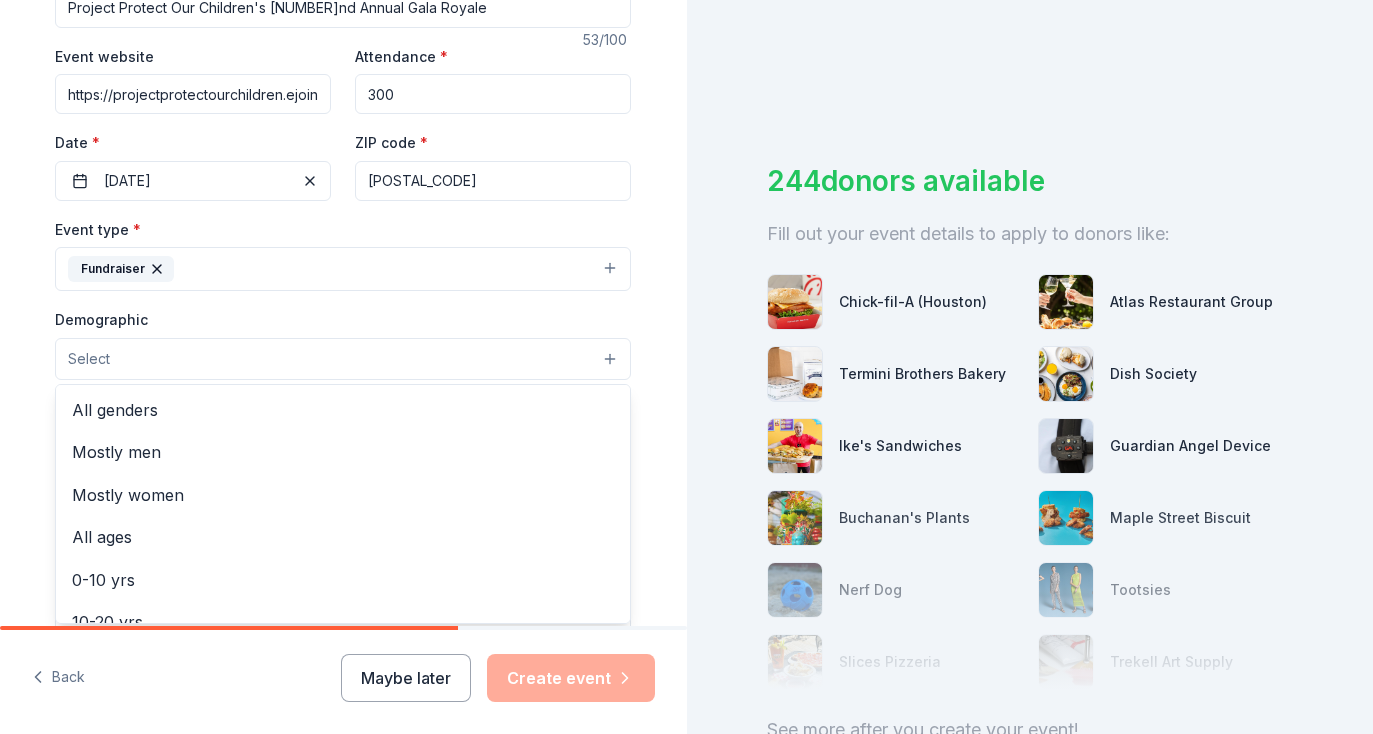 click on "Select" at bounding box center (343, 359) 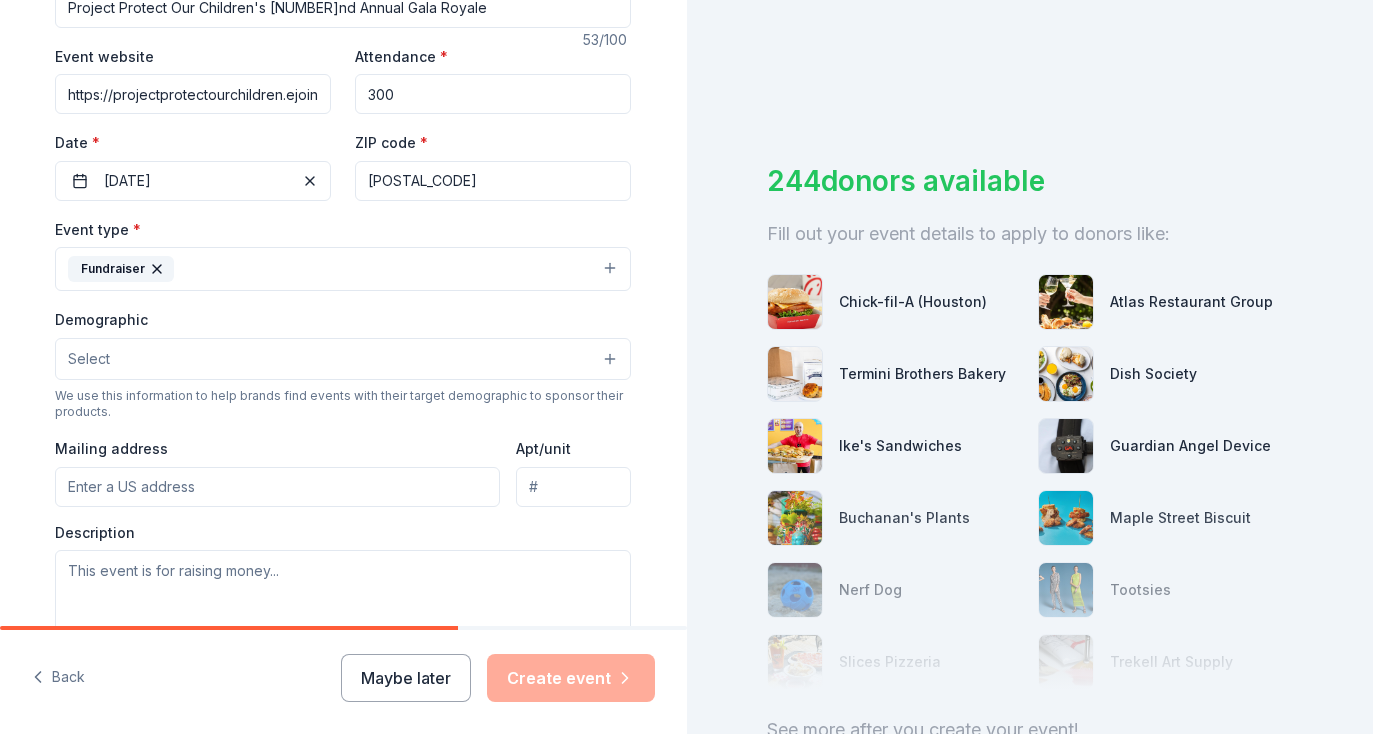 click on "Select" at bounding box center (343, 359) 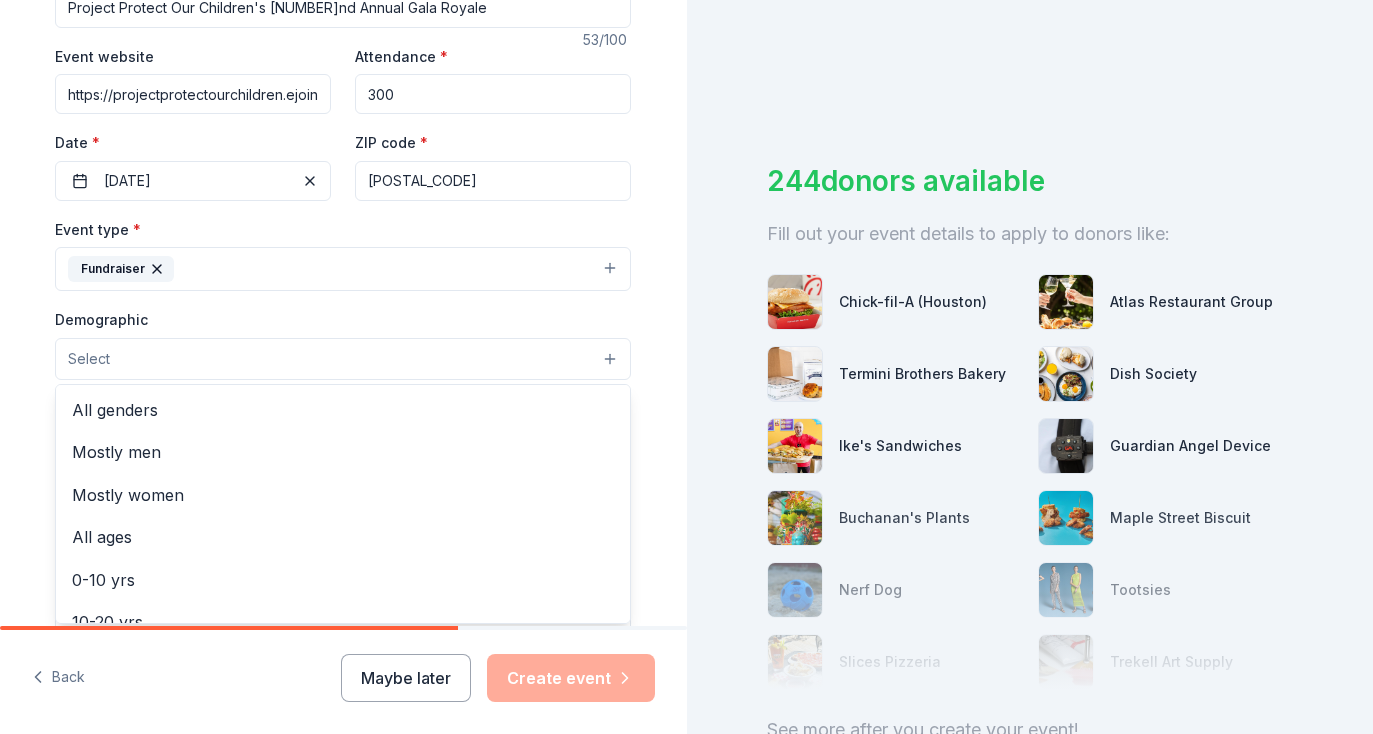 click on "Select" at bounding box center [343, 359] 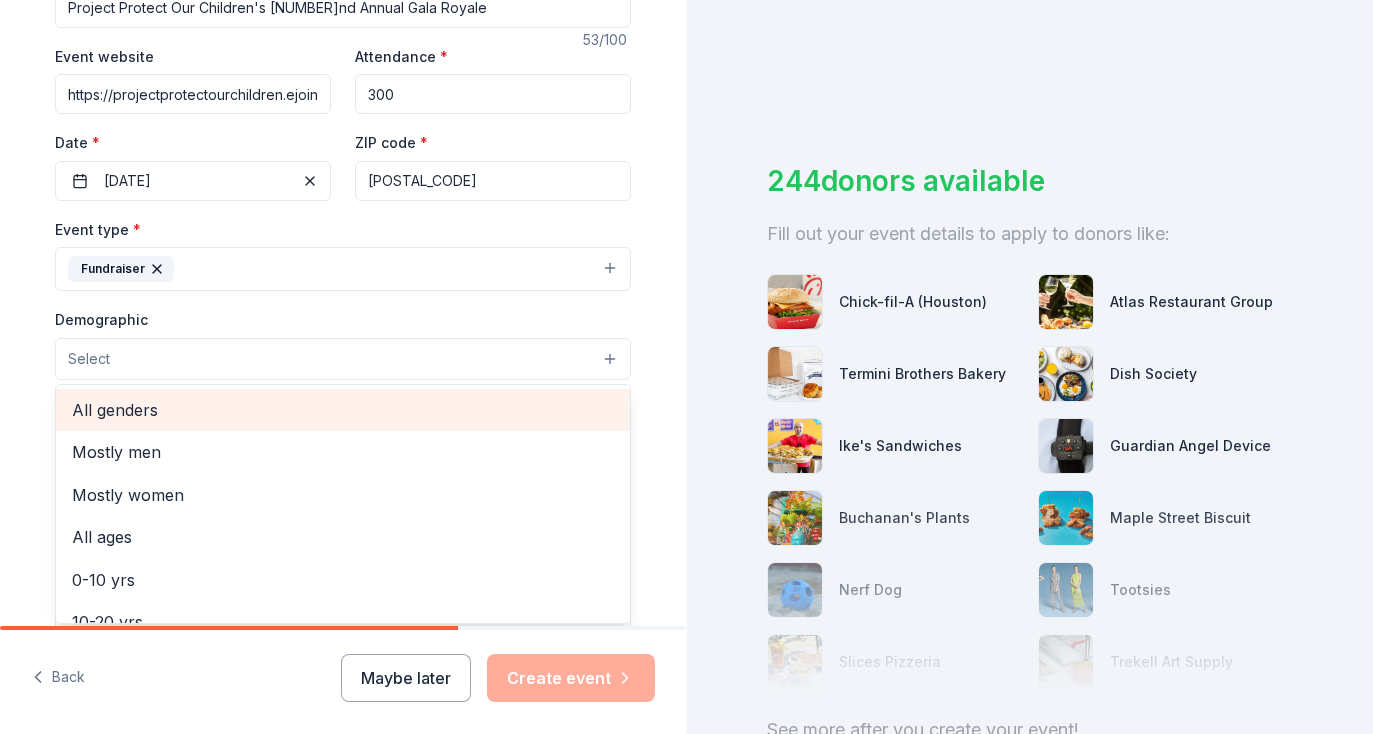 click on "All genders" at bounding box center (343, 410) 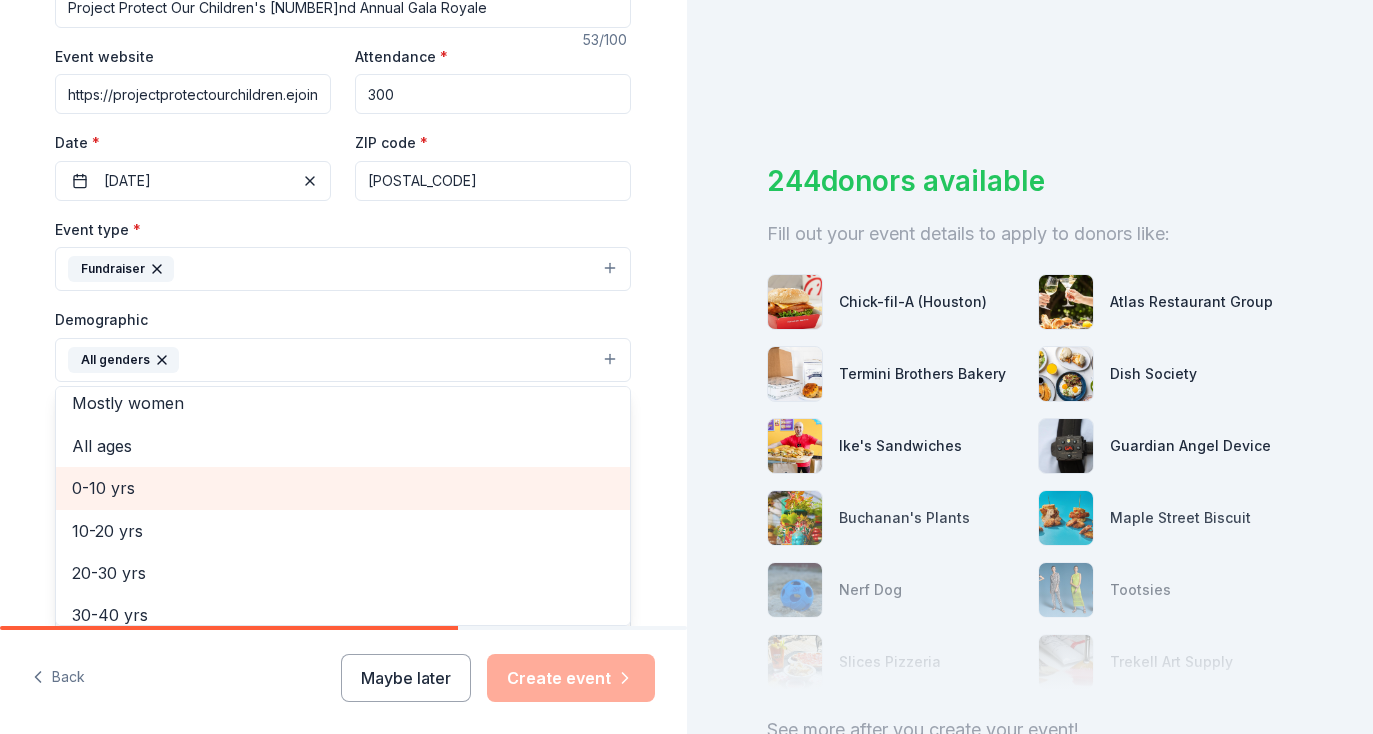 scroll, scrollTop: 49, scrollLeft: 0, axis: vertical 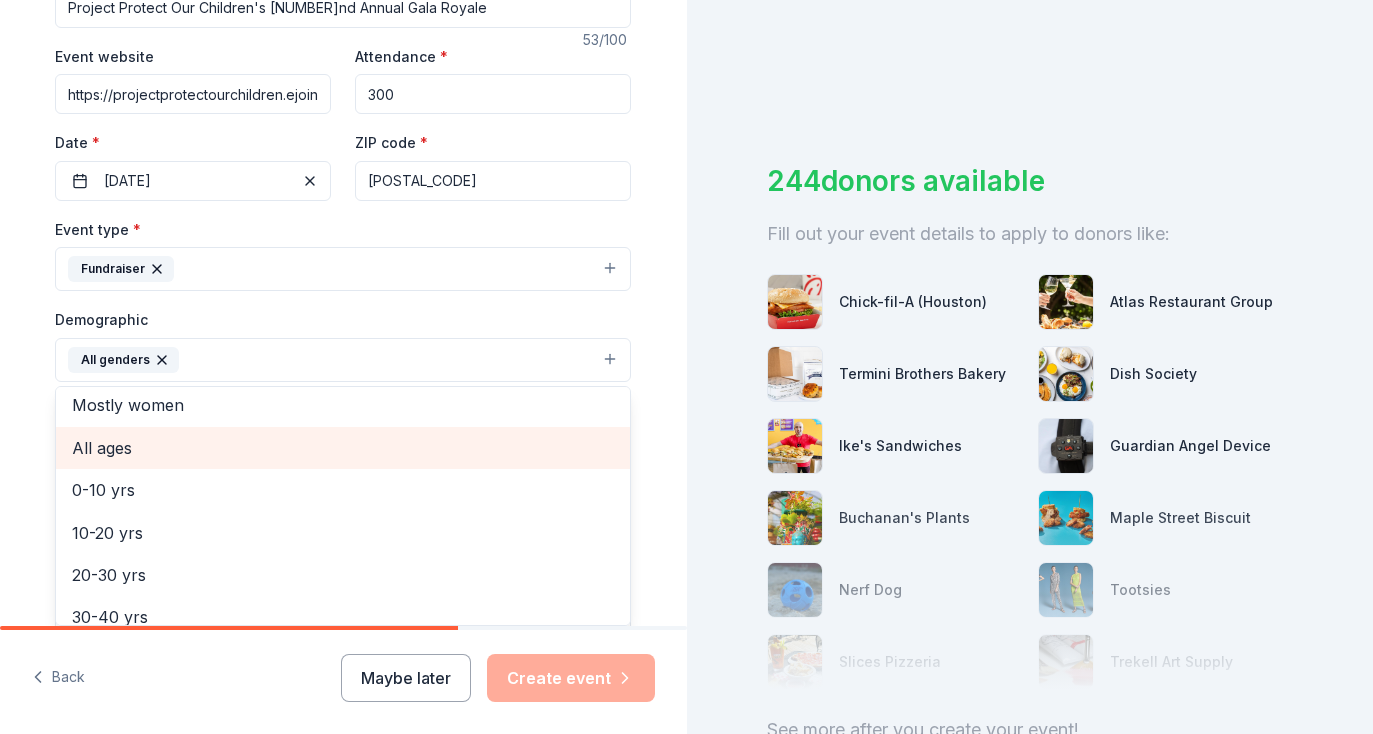 click on "All ages" at bounding box center (343, 448) 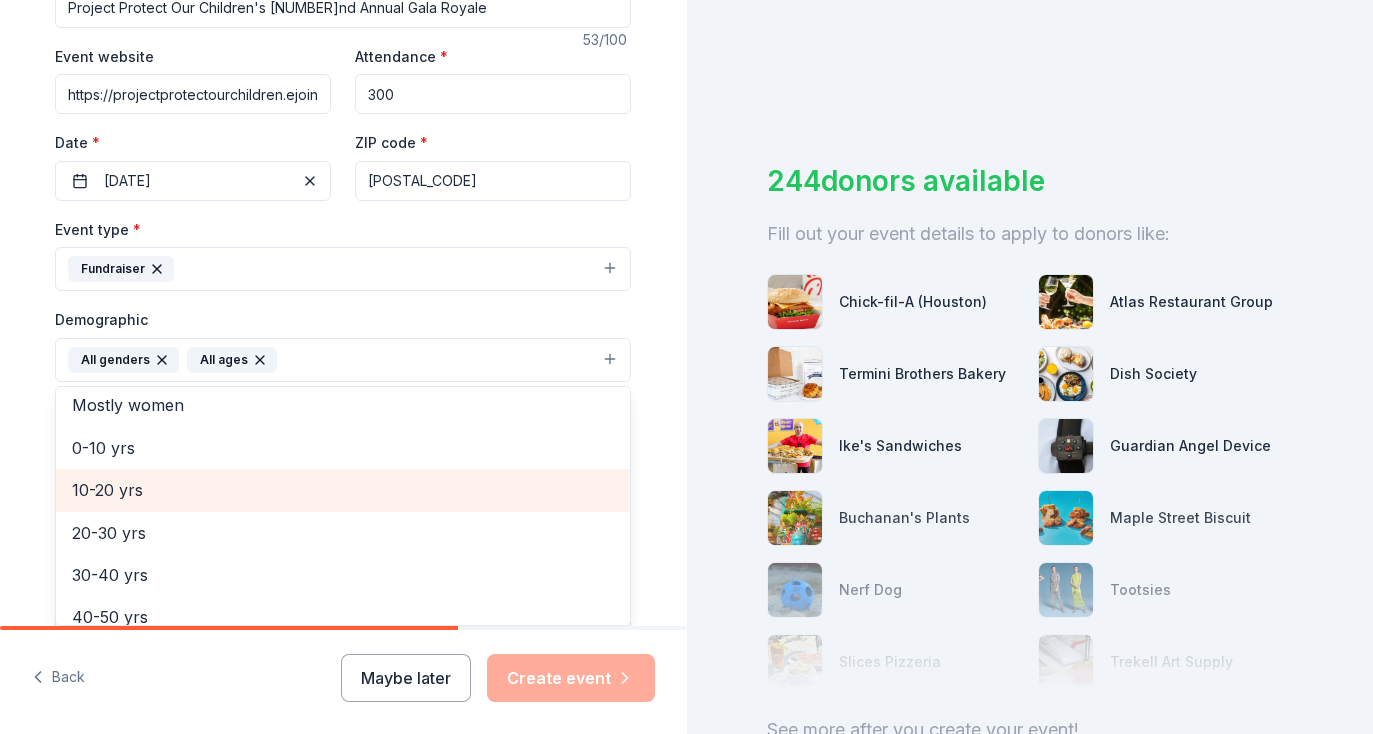 scroll, scrollTop: 236, scrollLeft: 0, axis: vertical 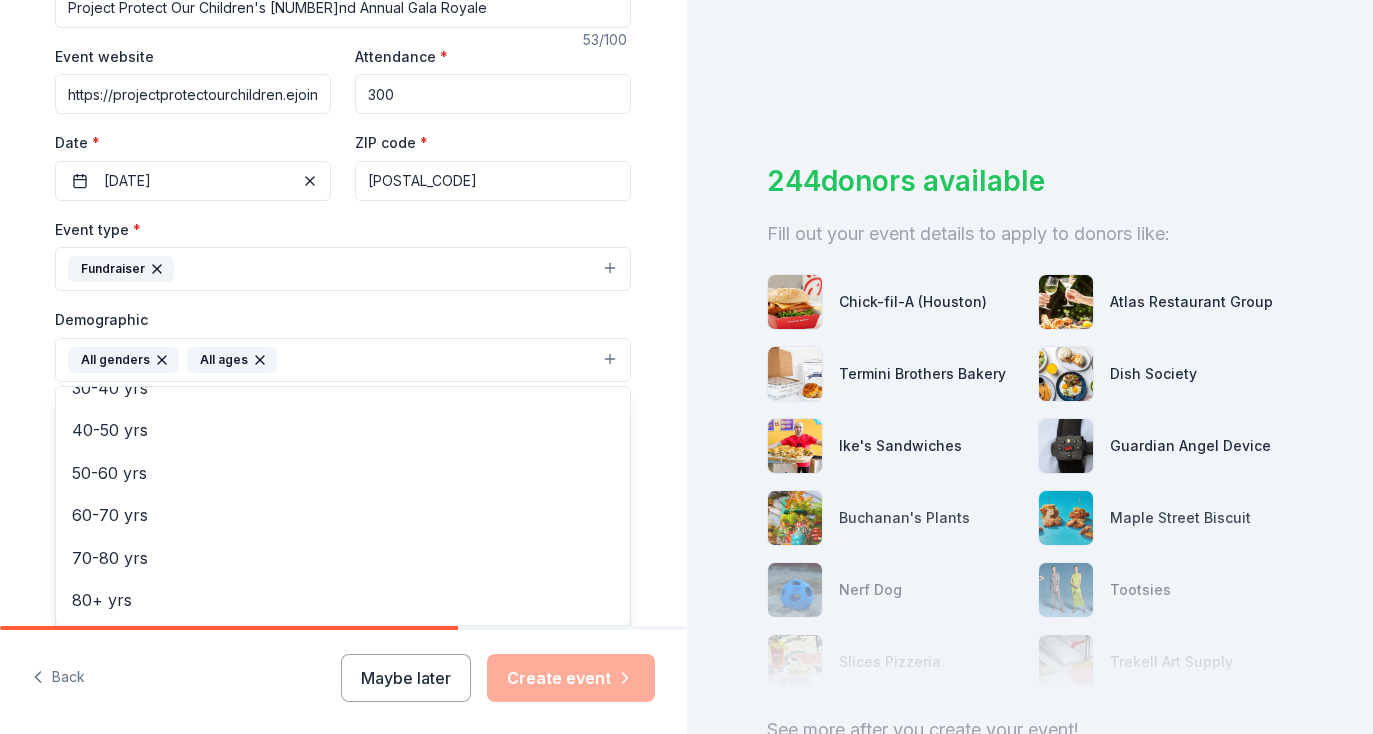 click on "Tell us about your event. We'll find in-kind donations you can apply for. Event name * Project Protect Our Children's 2nd Annual Gala Royale 53 /100 Event website https://projectprotectourchildren.ejoinme.org/royalegala Attendance * 300 Date * 01/24/2026 ZIP code * [ZIP] Event type * Fundraiser Demographic All genders All ages Mostly men Mostly women 0-10 yrs 10-20 yrs 20-30 yrs 30-40 yrs 40-50 yrs 50-60 yrs 60-70 yrs 70-80 yrs 80+ yrs We use this information to help brands find events with their target demographic to sponsor their products. Mailing address Apt/unit Description What are you looking for? * Auction & raffle Meals Snacks Desserts Alcohol Beverages Send me reminders Email me reminders of donor application deadlines Recurring event" at bounding box center [343, 313] 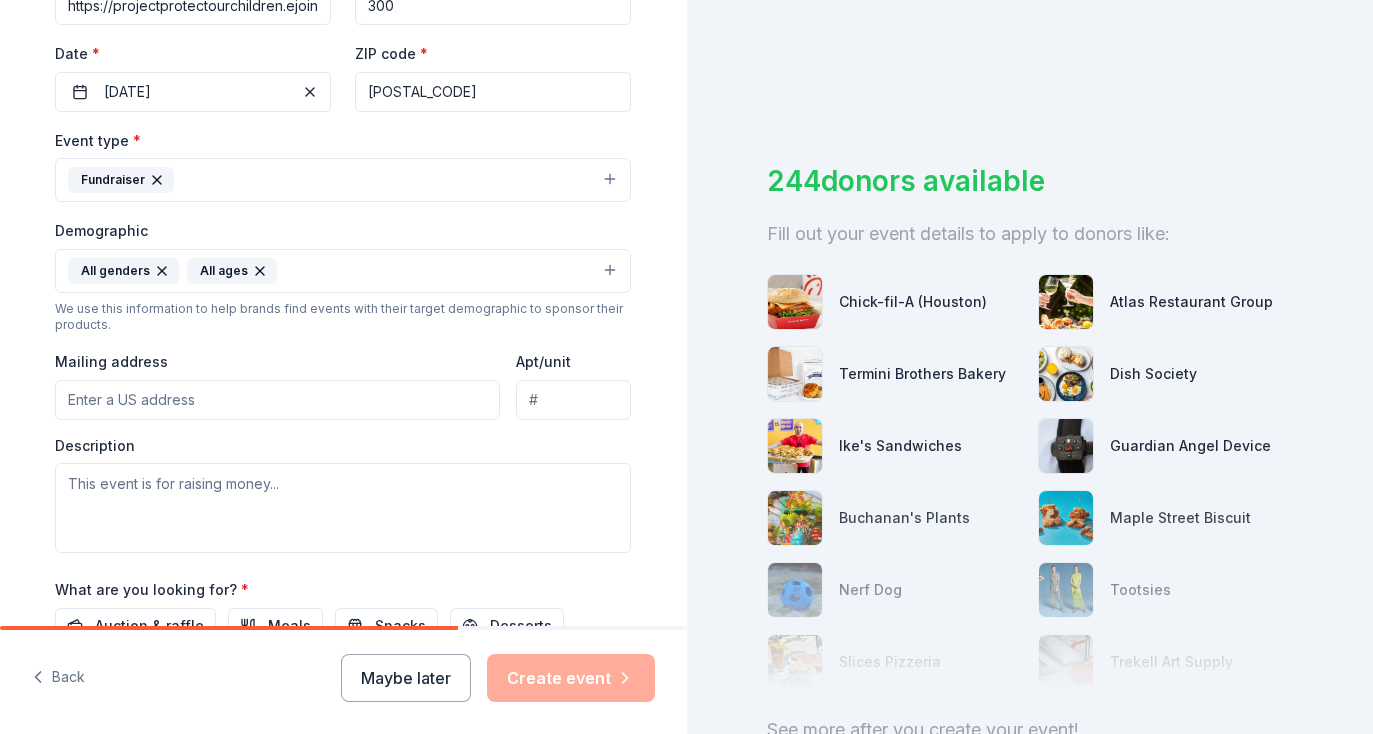 scroll, scrollTop: 485, scrollLeft: 0, axis: vertical 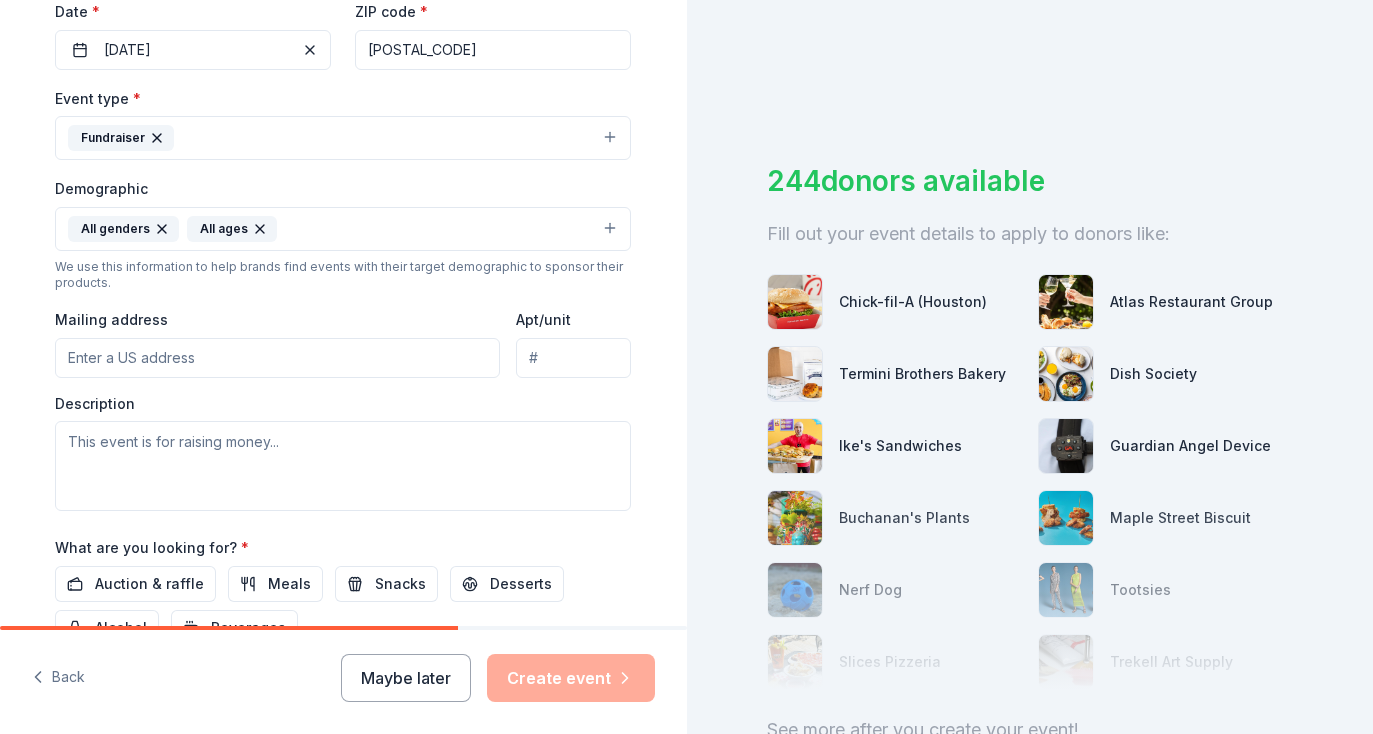 click on "Mailing address" at bounding box center (277, 358) 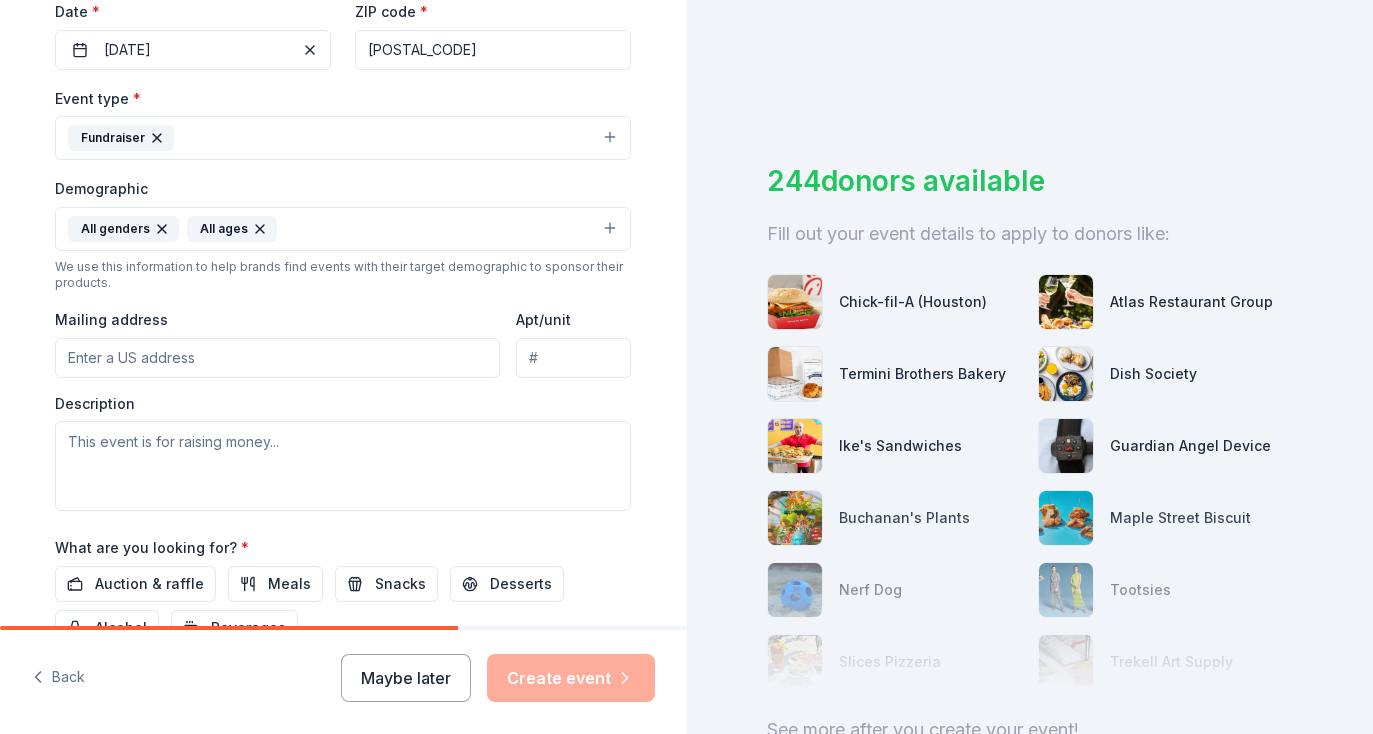 type on "[NUMBER] [STREET], [SUITE]" 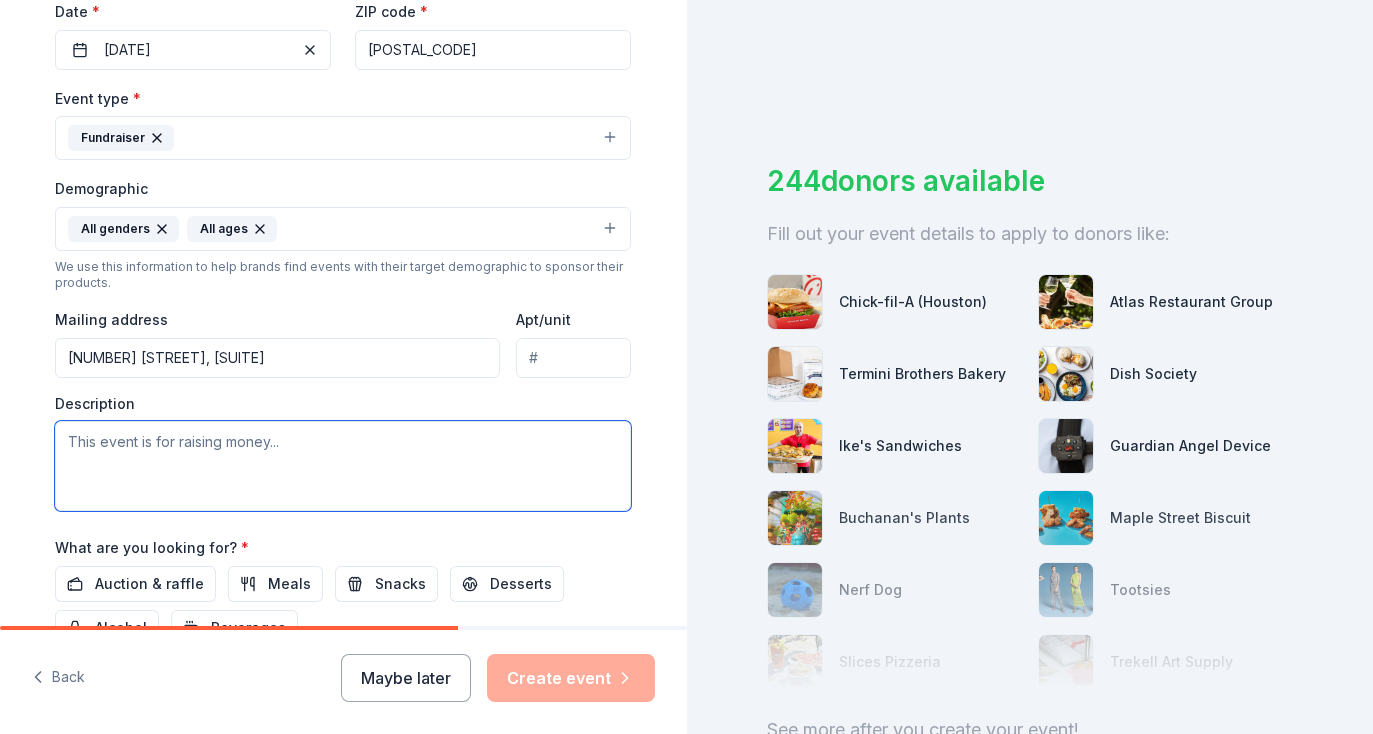 click at bounding box center [343, 466] 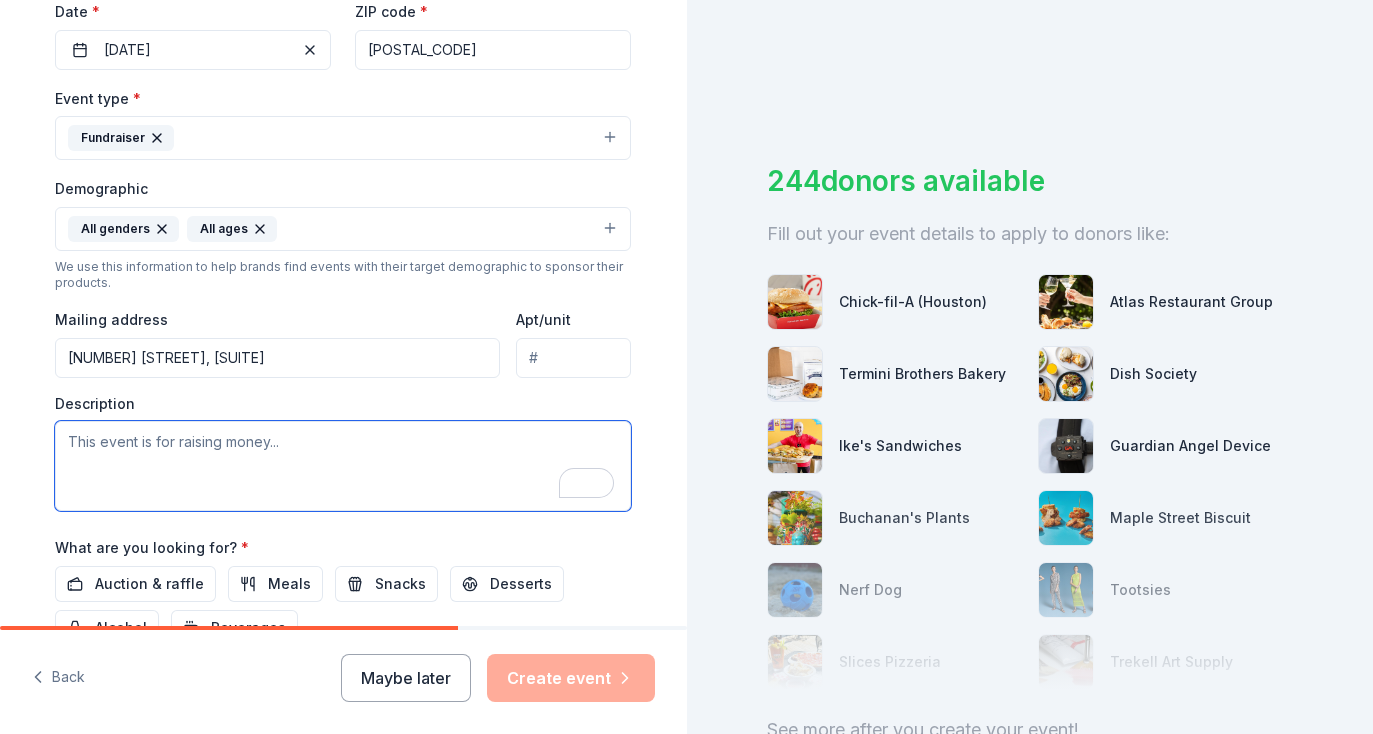 scroll, scrollTop: 485, scrollLeft: 0, axis: vertical 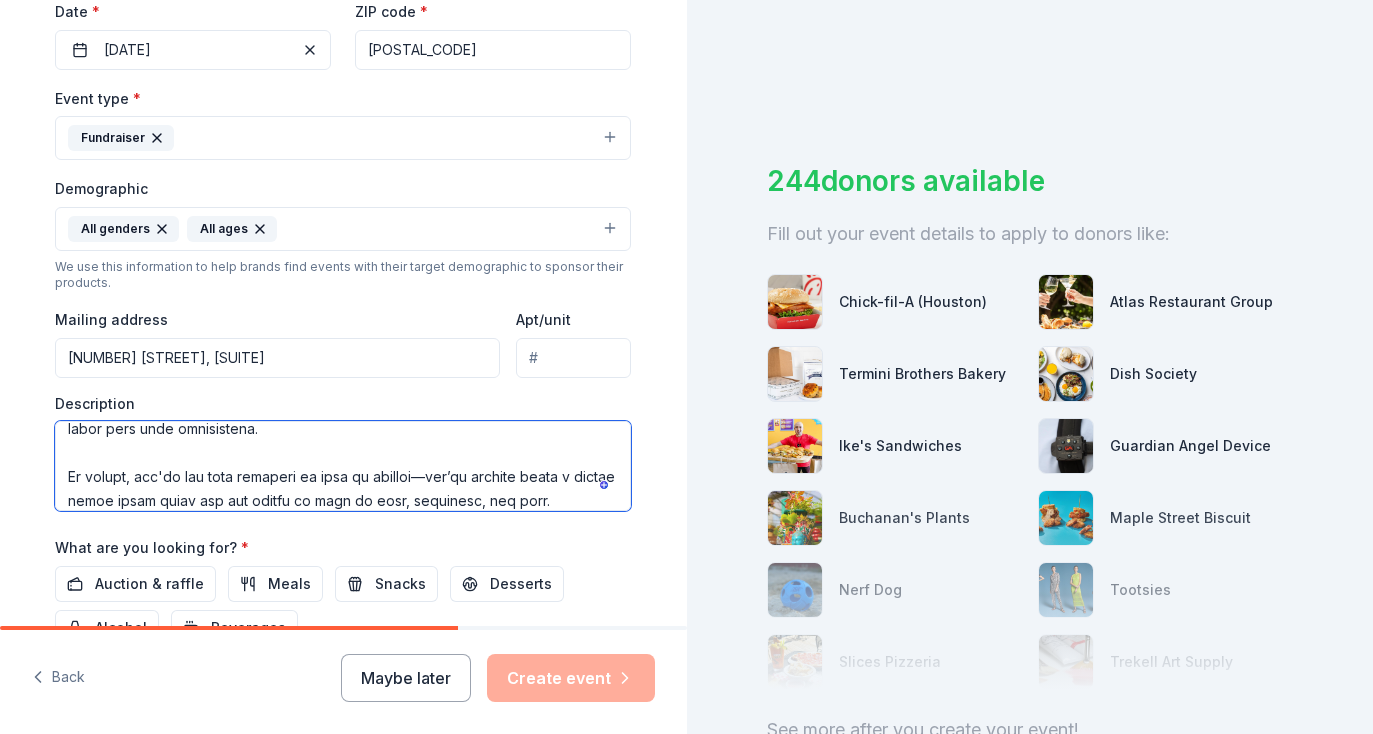 click at bounding box center [343, 466] 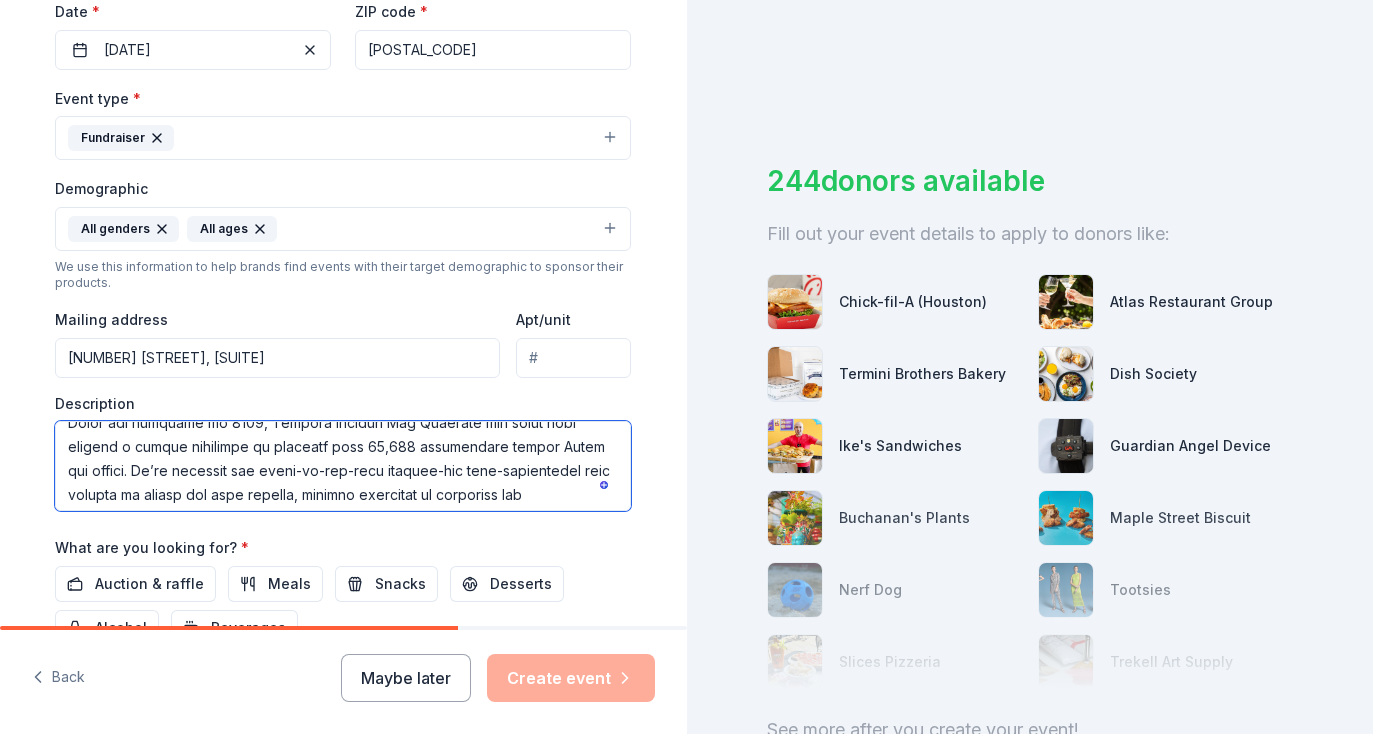scroll, scrollTop: 0, scrollLeft: 0, axis: both 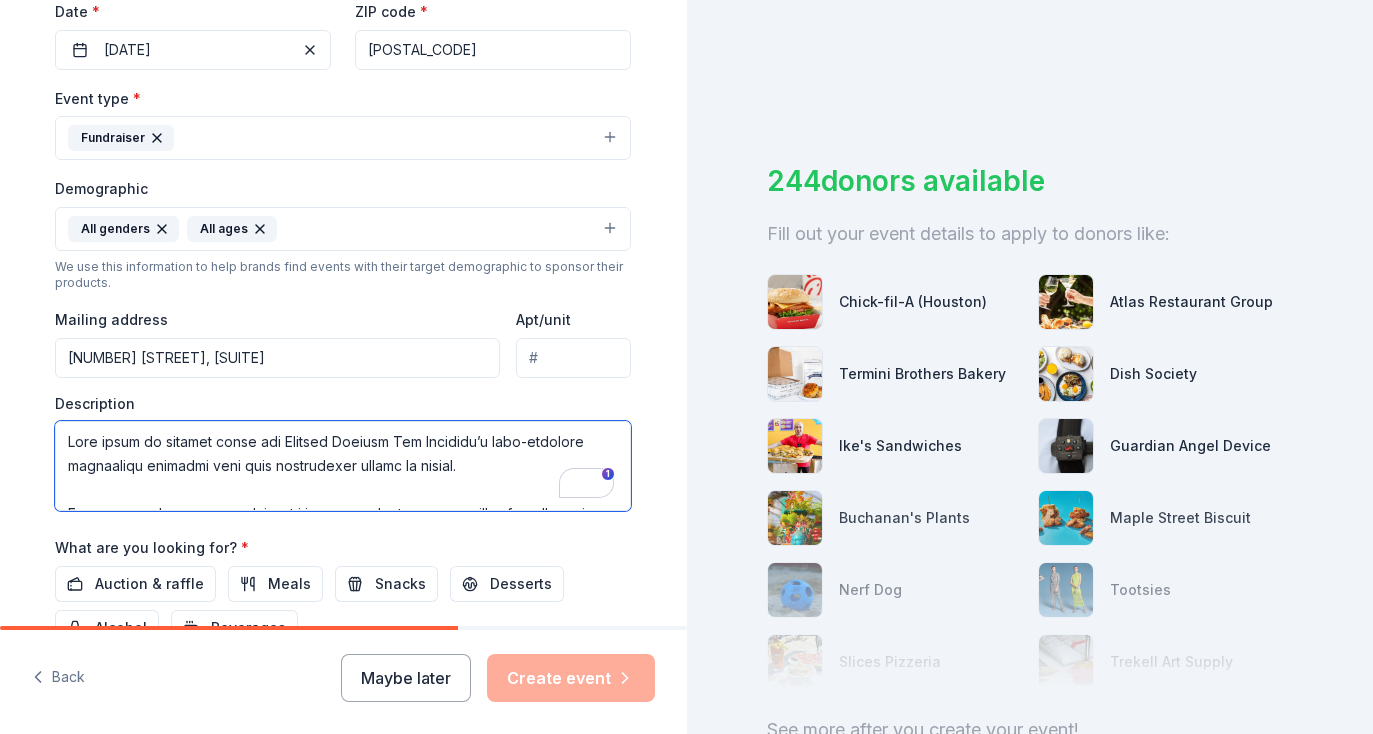 click at bounding box center [343, 466] 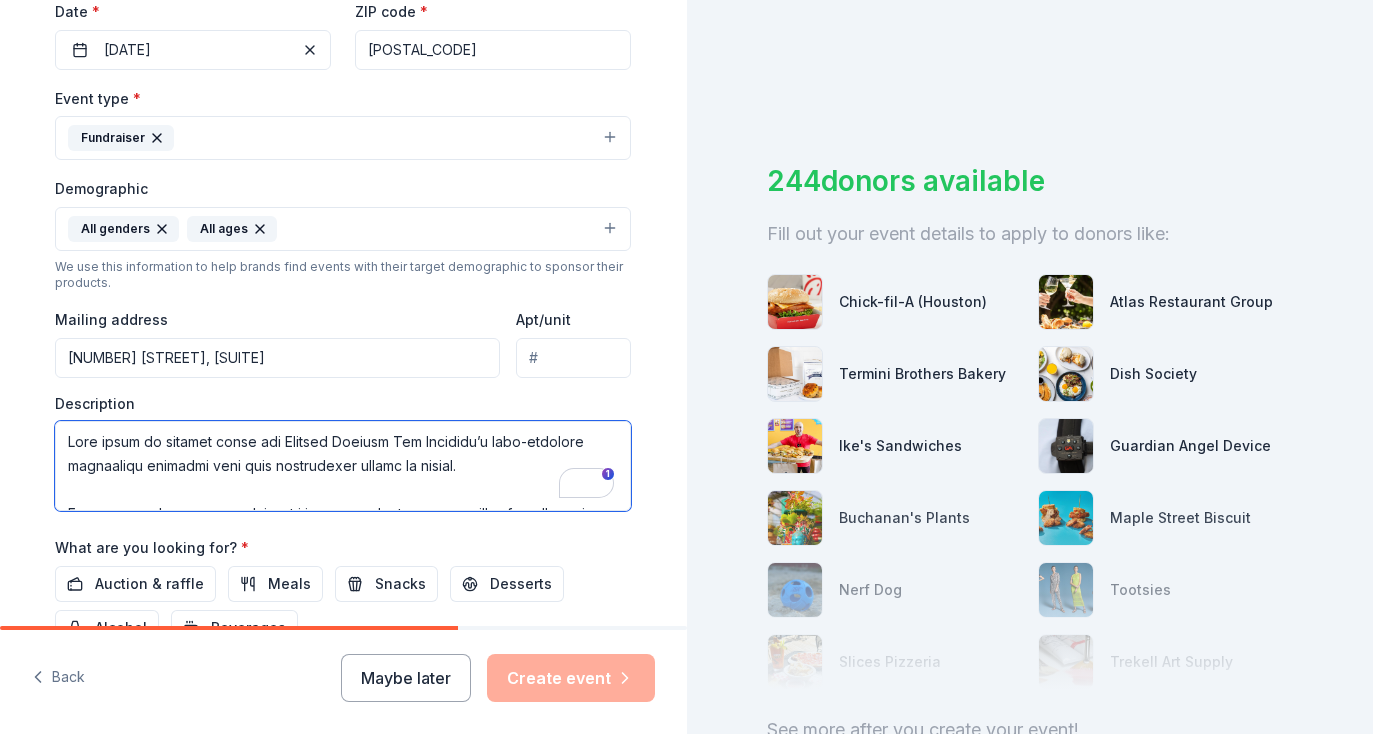 click at bounding box center (343, 466) 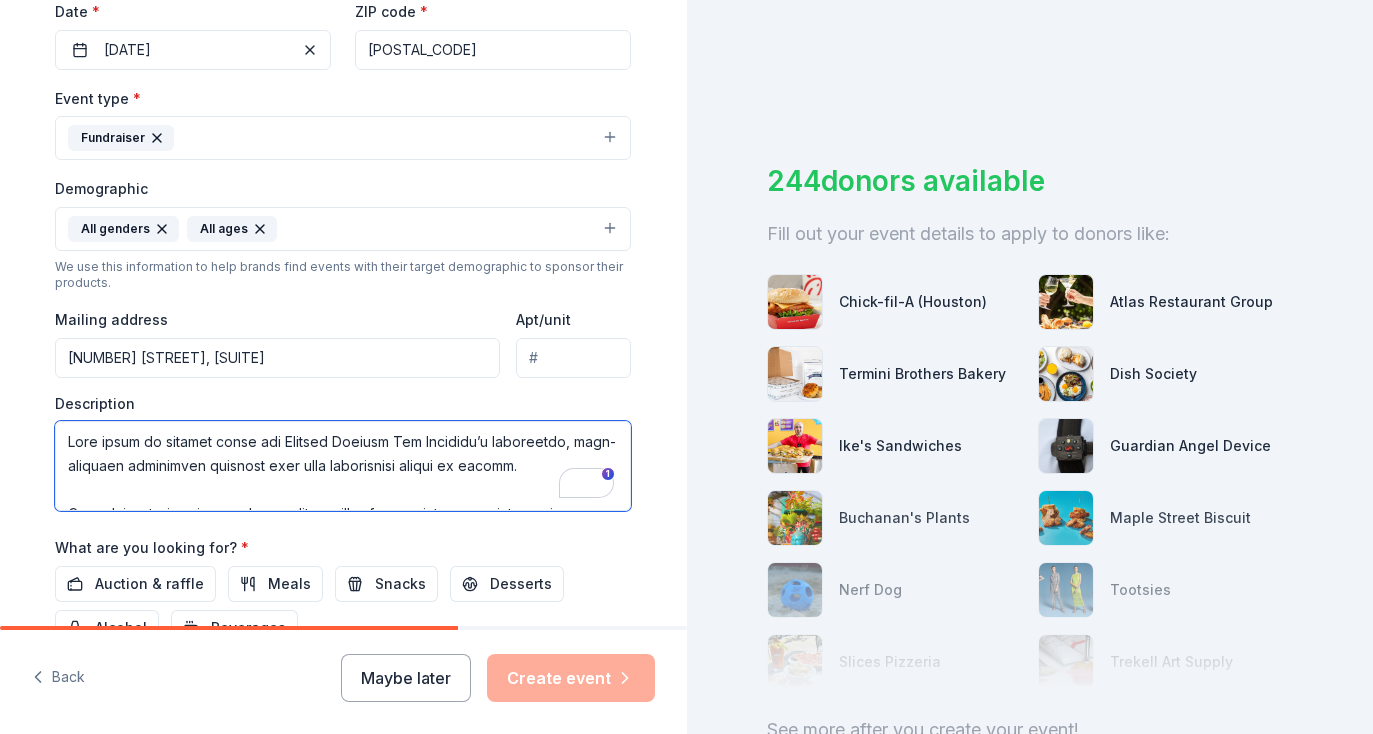 scroll, scrollTop: 26, scrollLeft: 0, axis: vertical 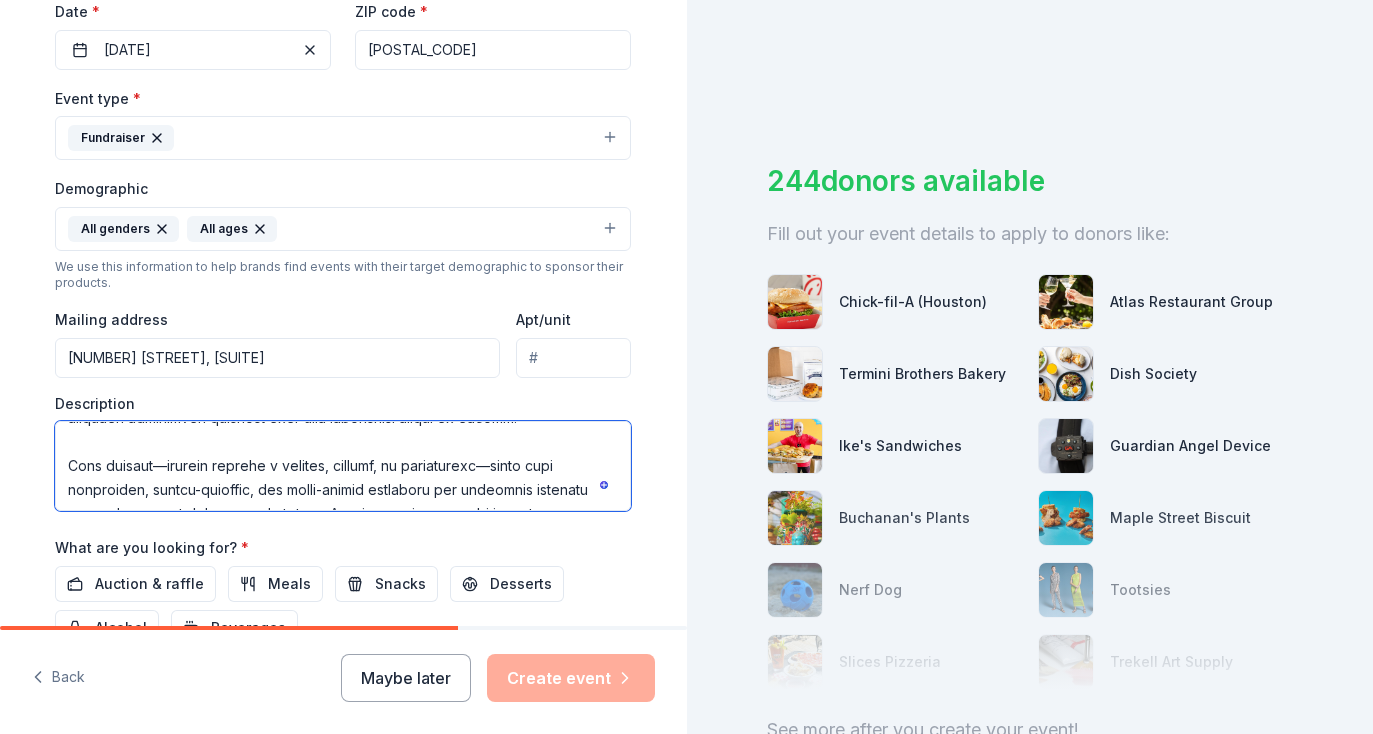 click at bounding box center [343, 466] 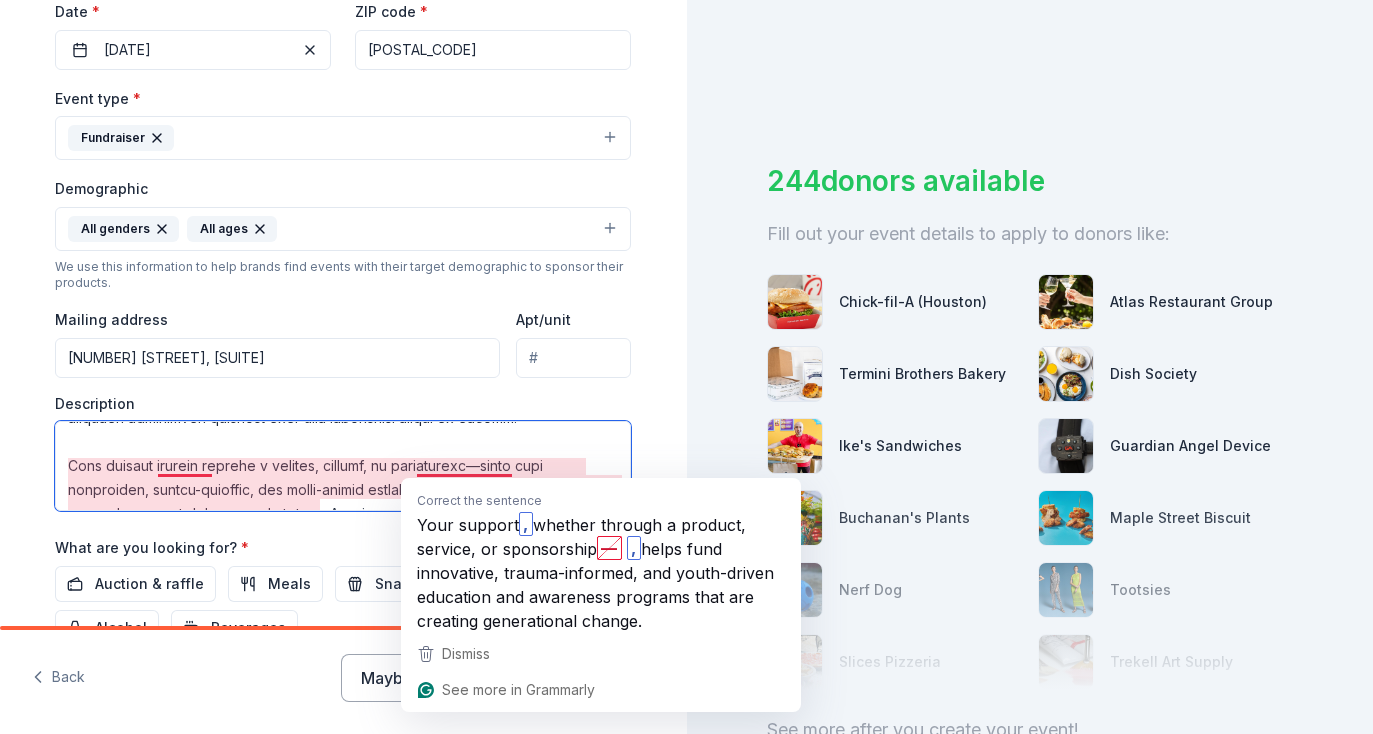 click at bounding box center (343, 466) 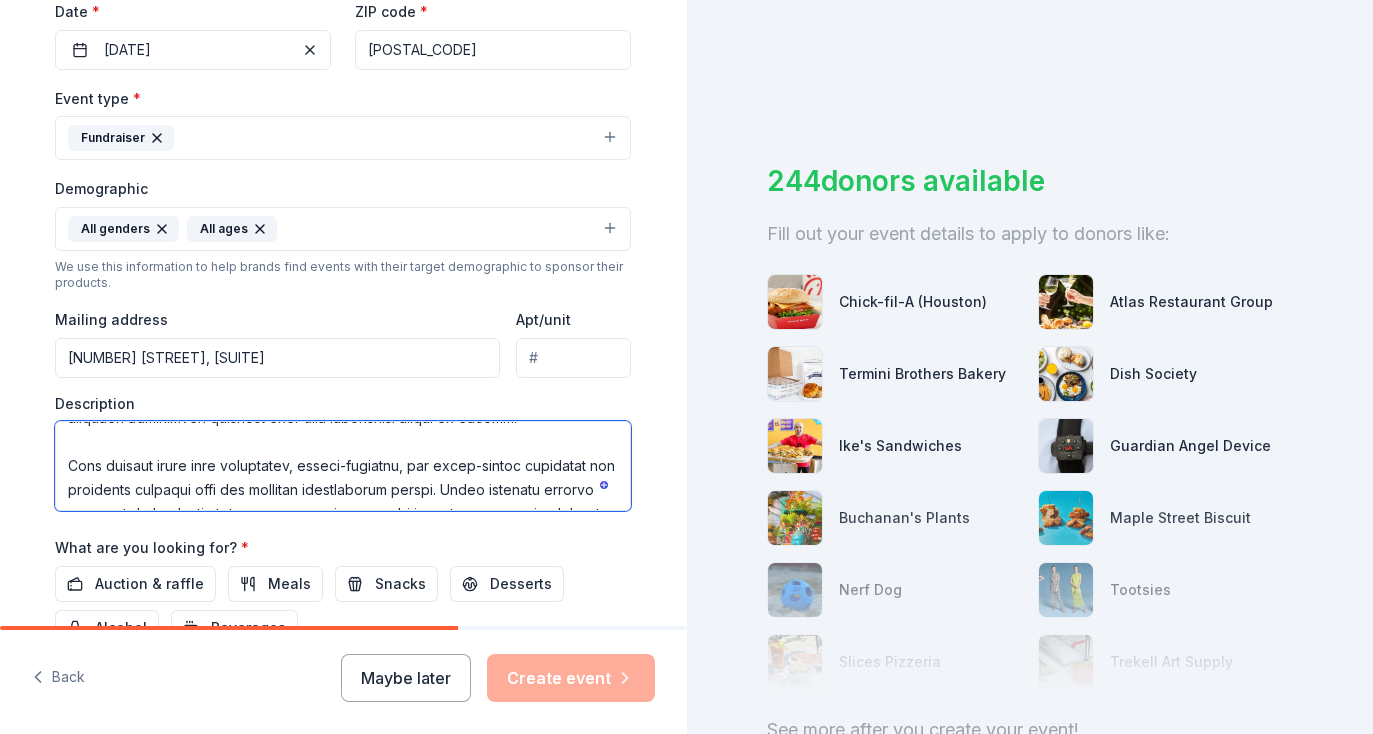click at bounding box center [343, 466] 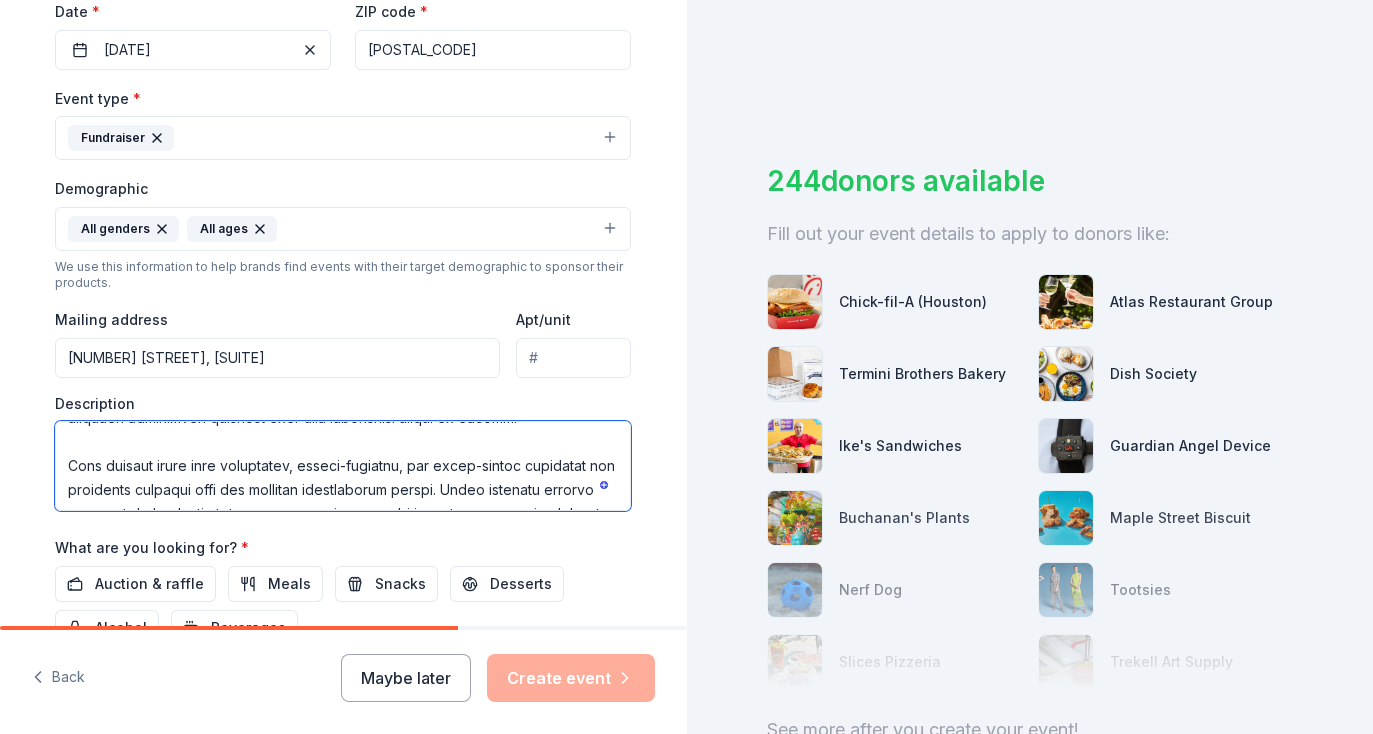 click at bounding box center [343, 466] 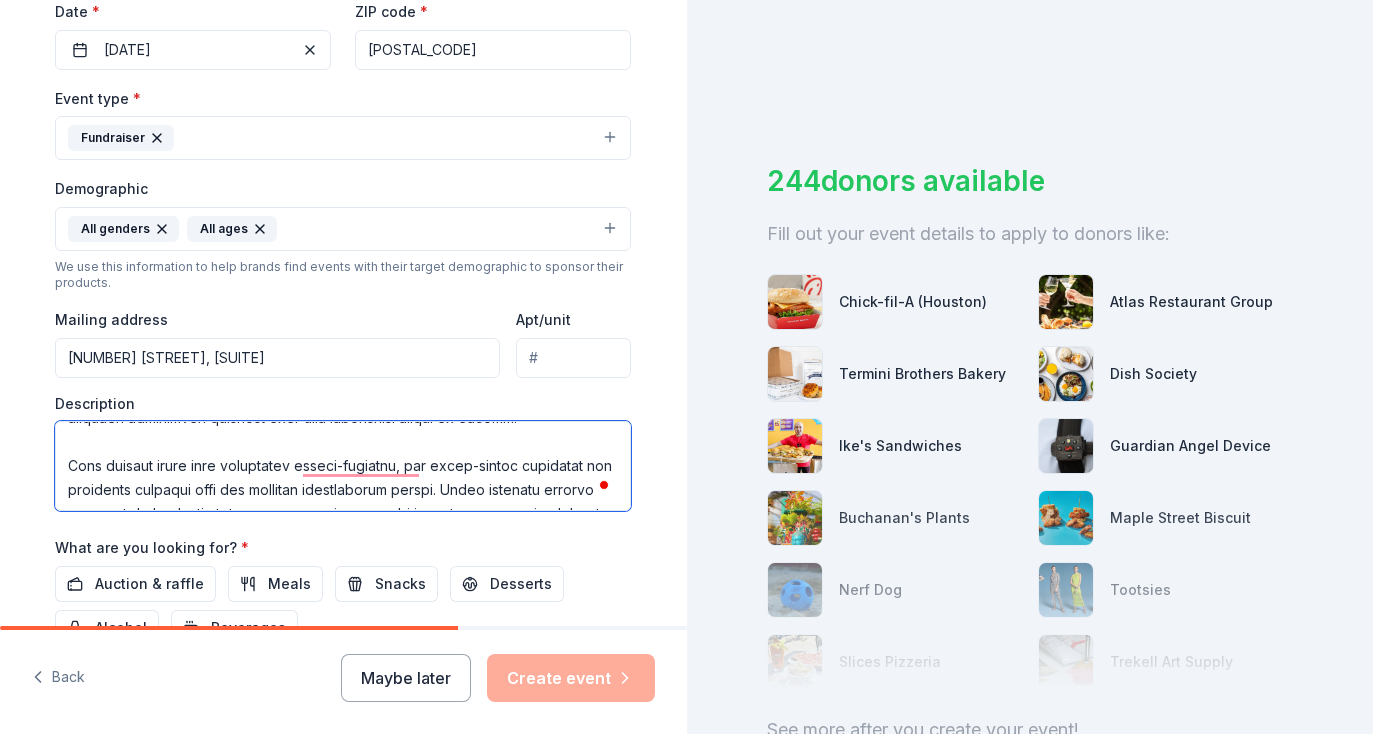 click at bounding box center [343, 466] 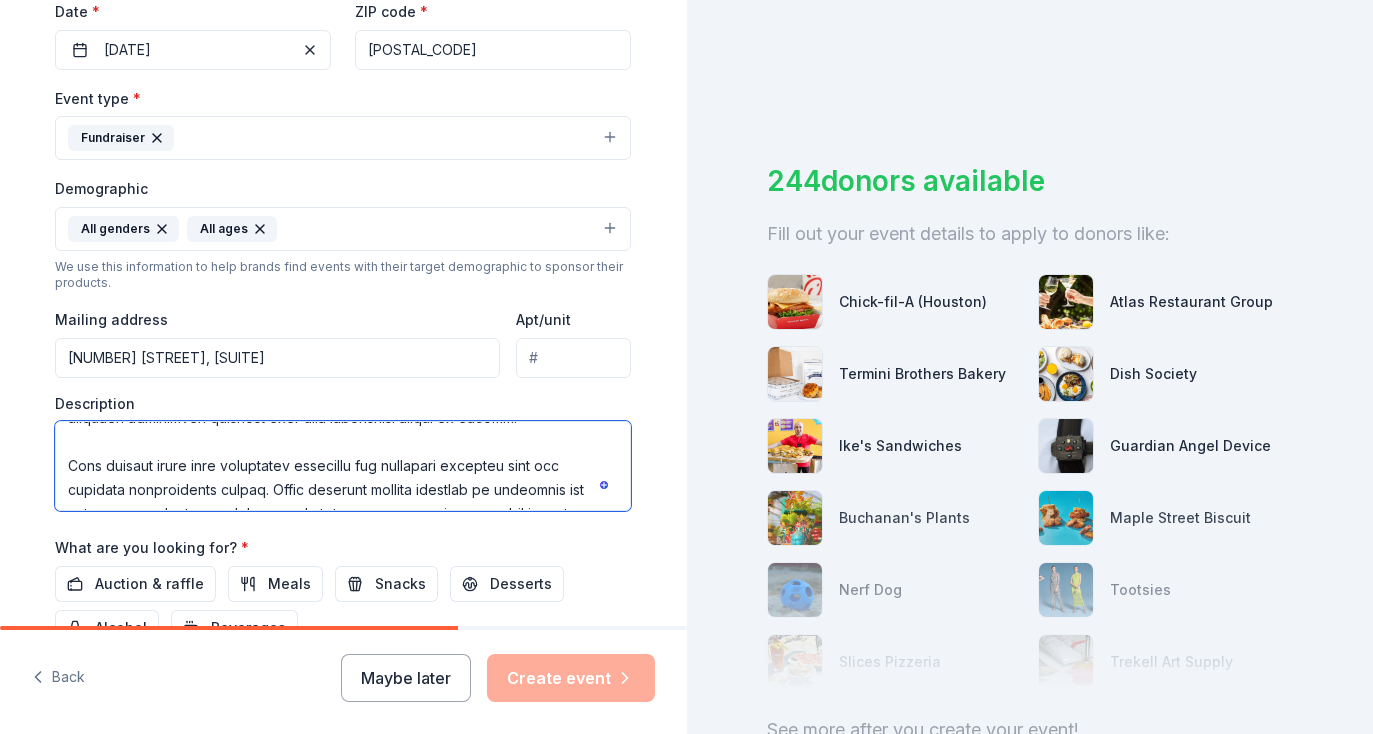 click at bounding box center [343, 466] 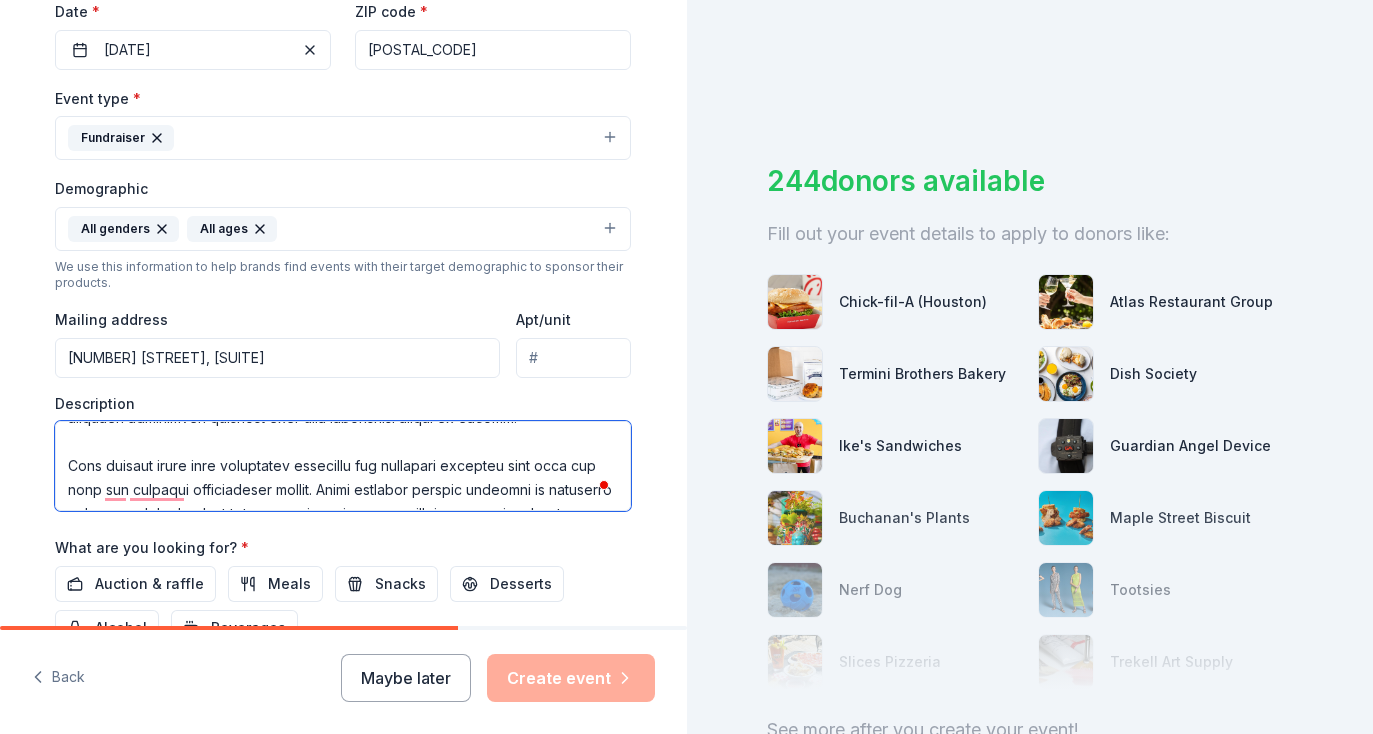 click at bounding box center [343, 466] 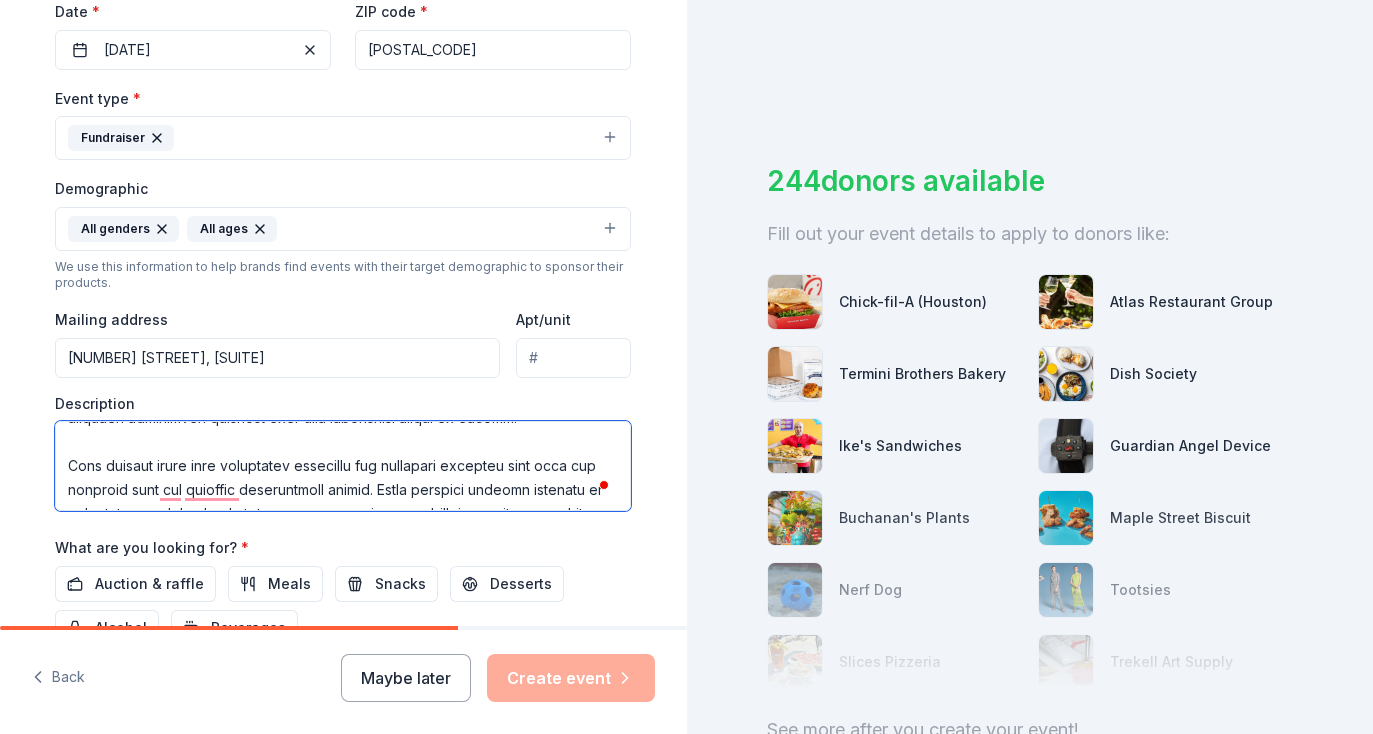 click at bounding box center [343, 466] 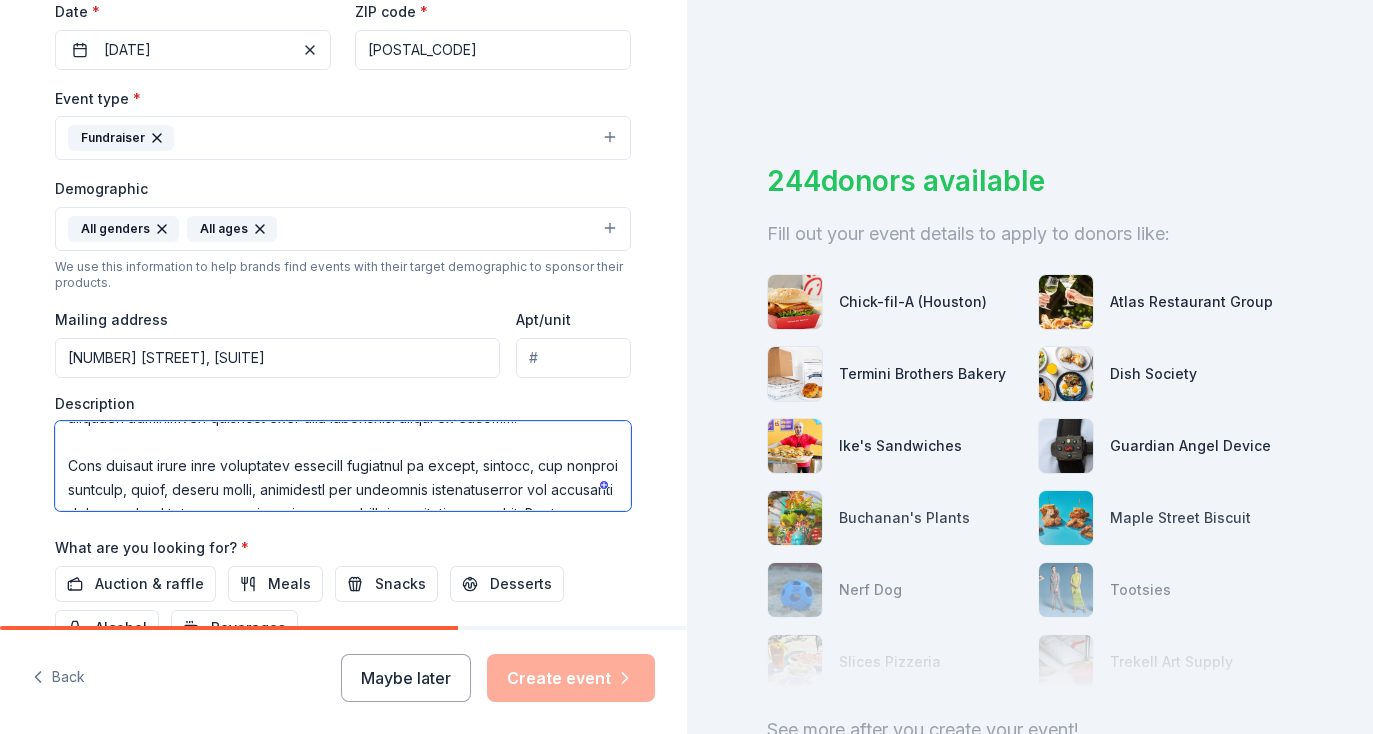 scroll, scrollTop: 61, scrollLeft: 0, axis: vertical 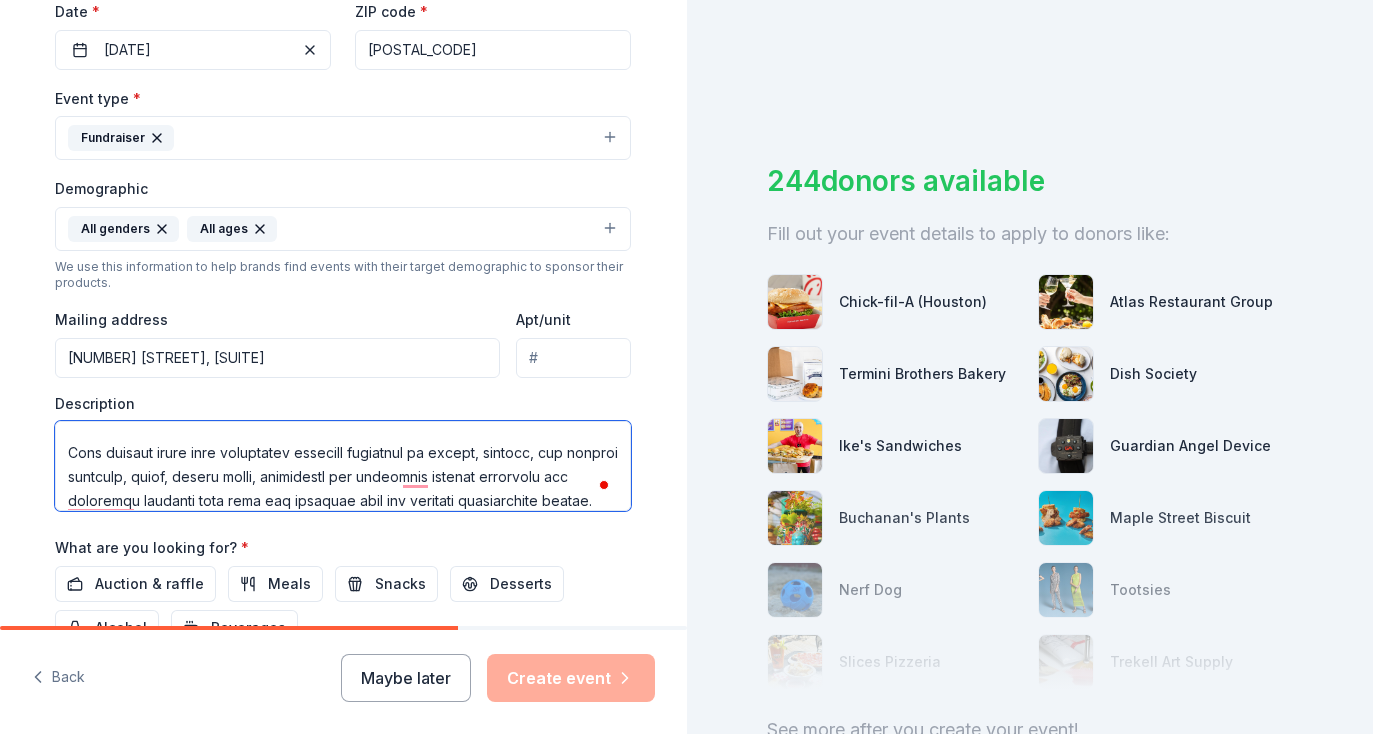 click at bounding box center [343, 466] 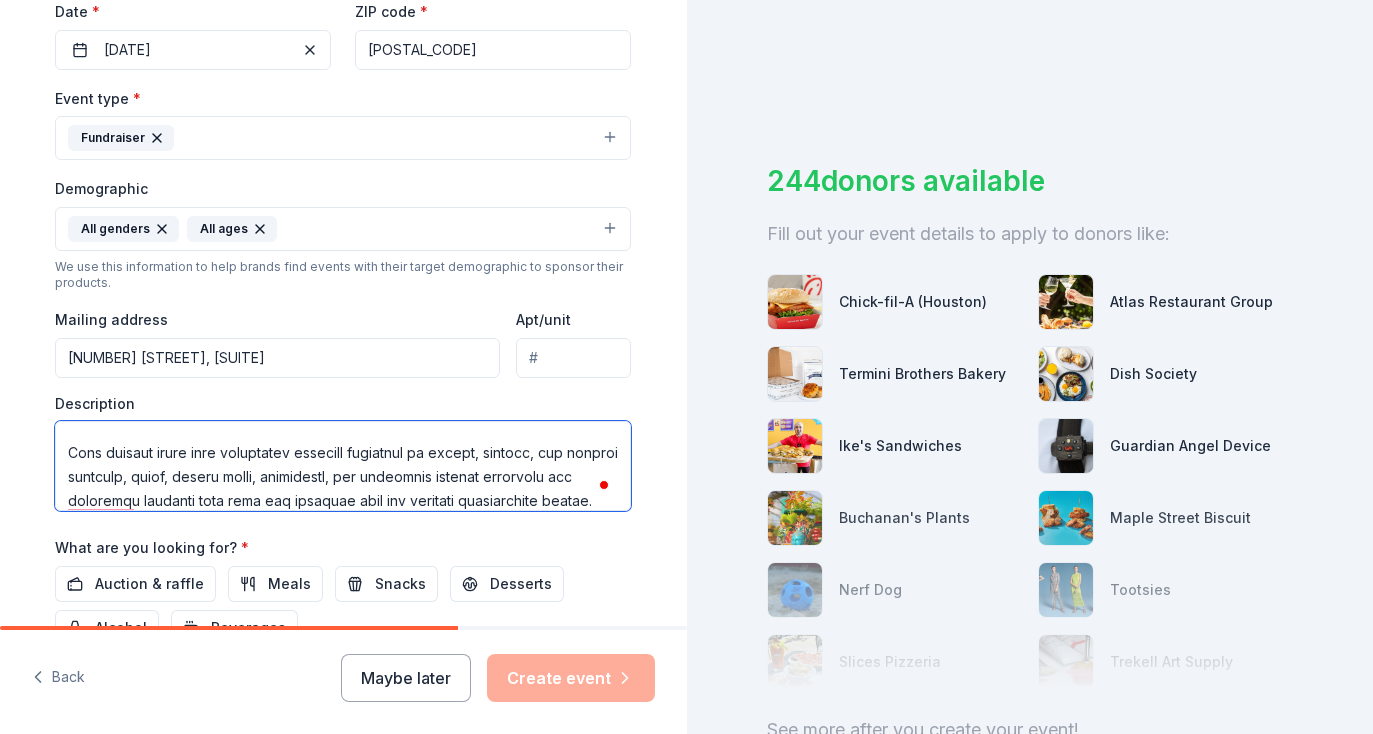click at bounding box center (343, 466) 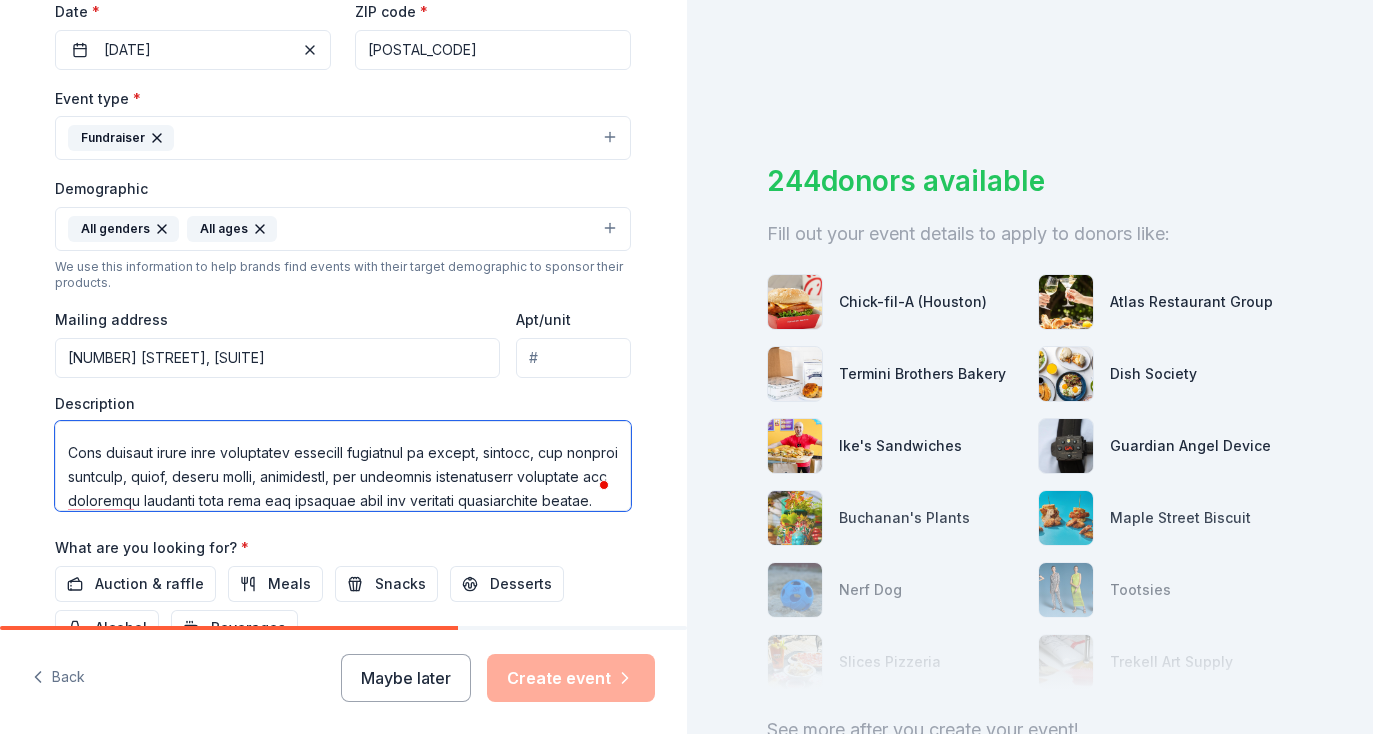 click at bounding box center (343, 466) 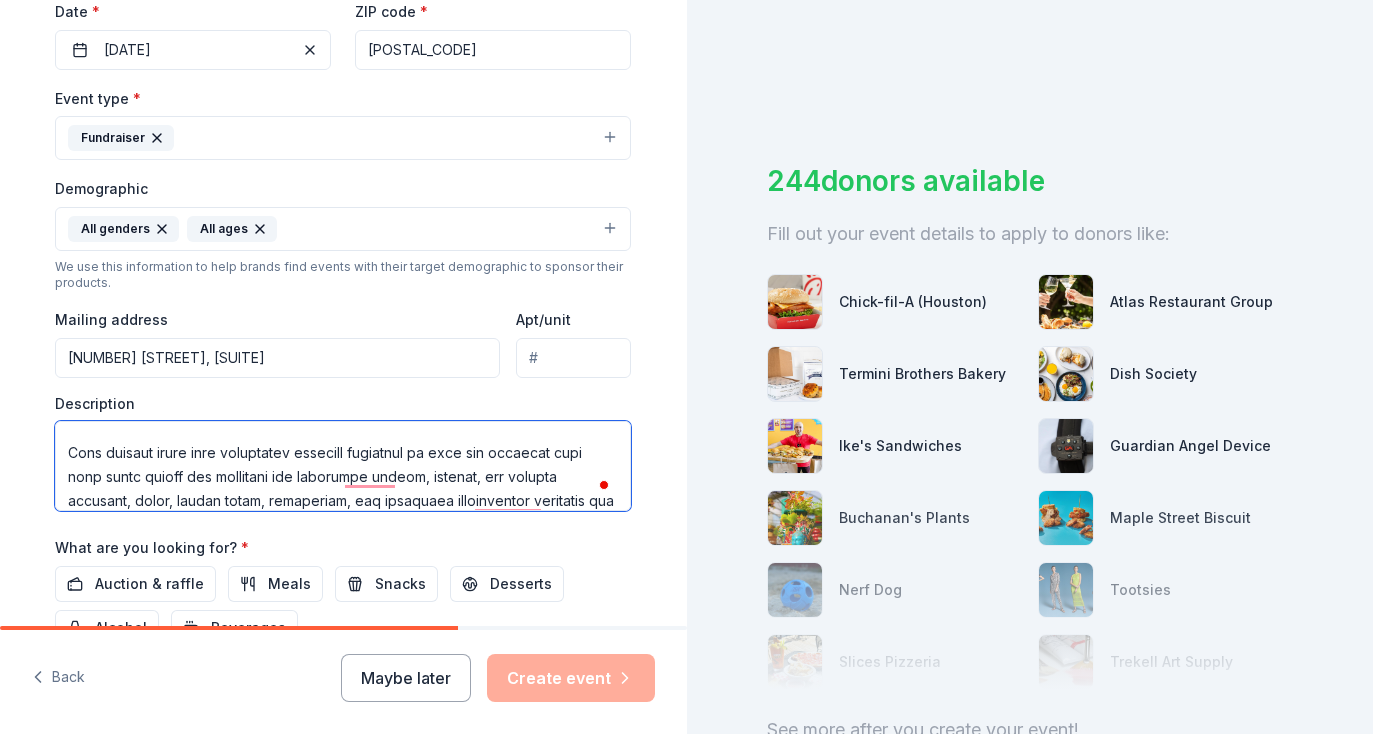 scroll, scrollTop: 84, scrollLeft: 0, axis: vertical 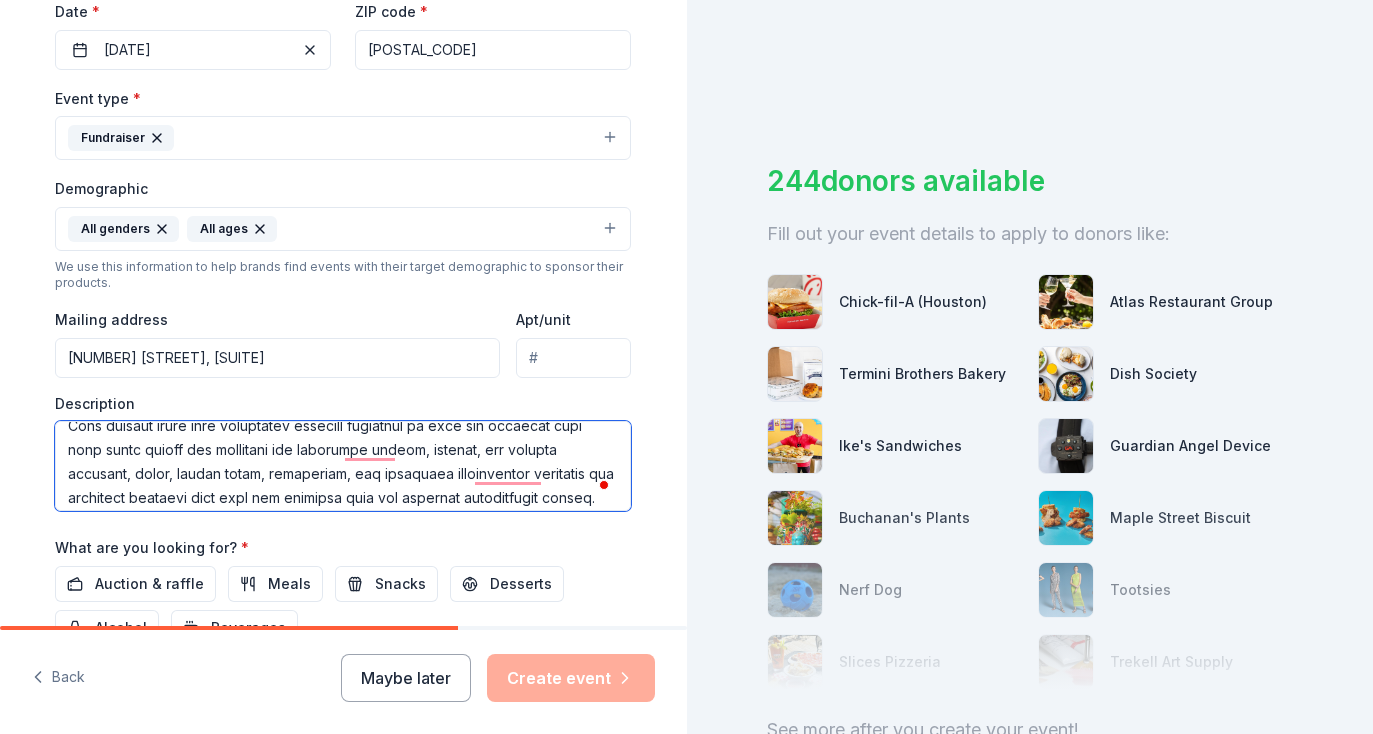 click at bounding box center (343, 466) 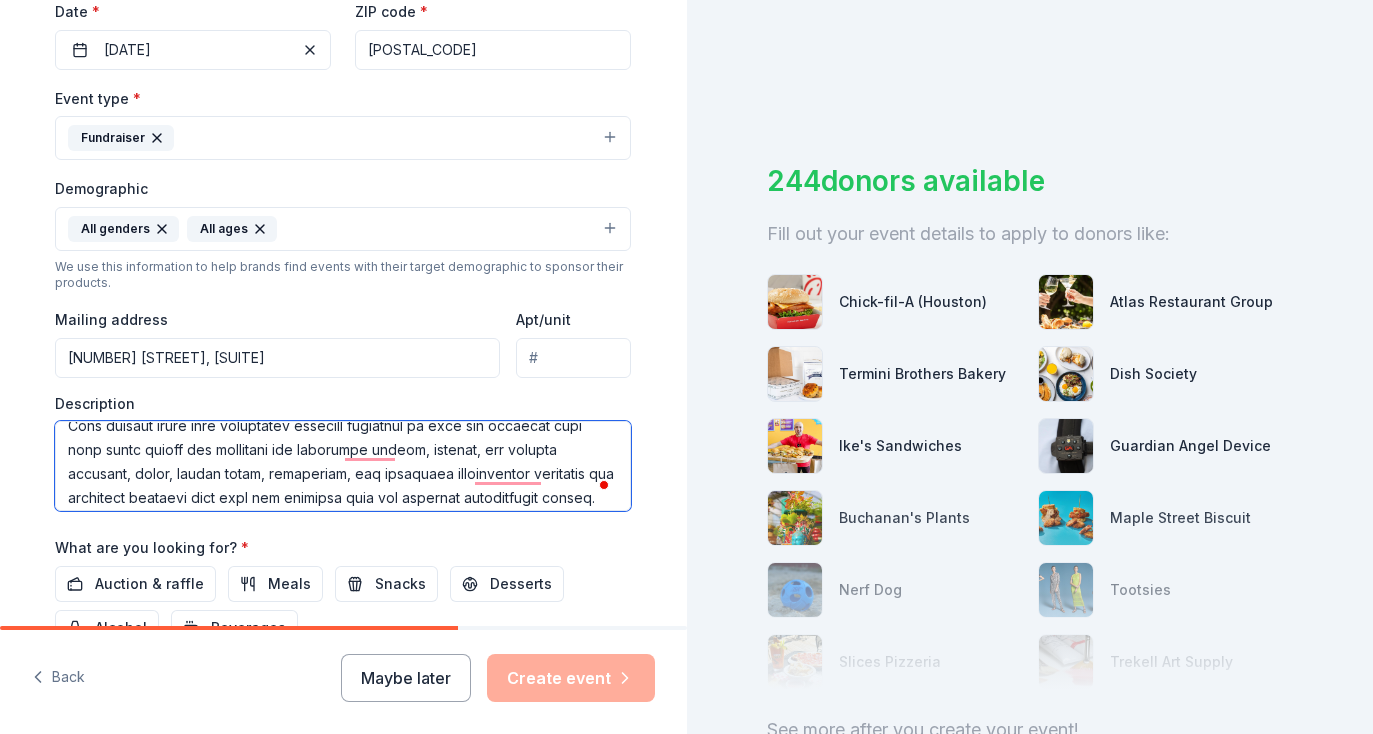 click at bounding box center [343, 466] 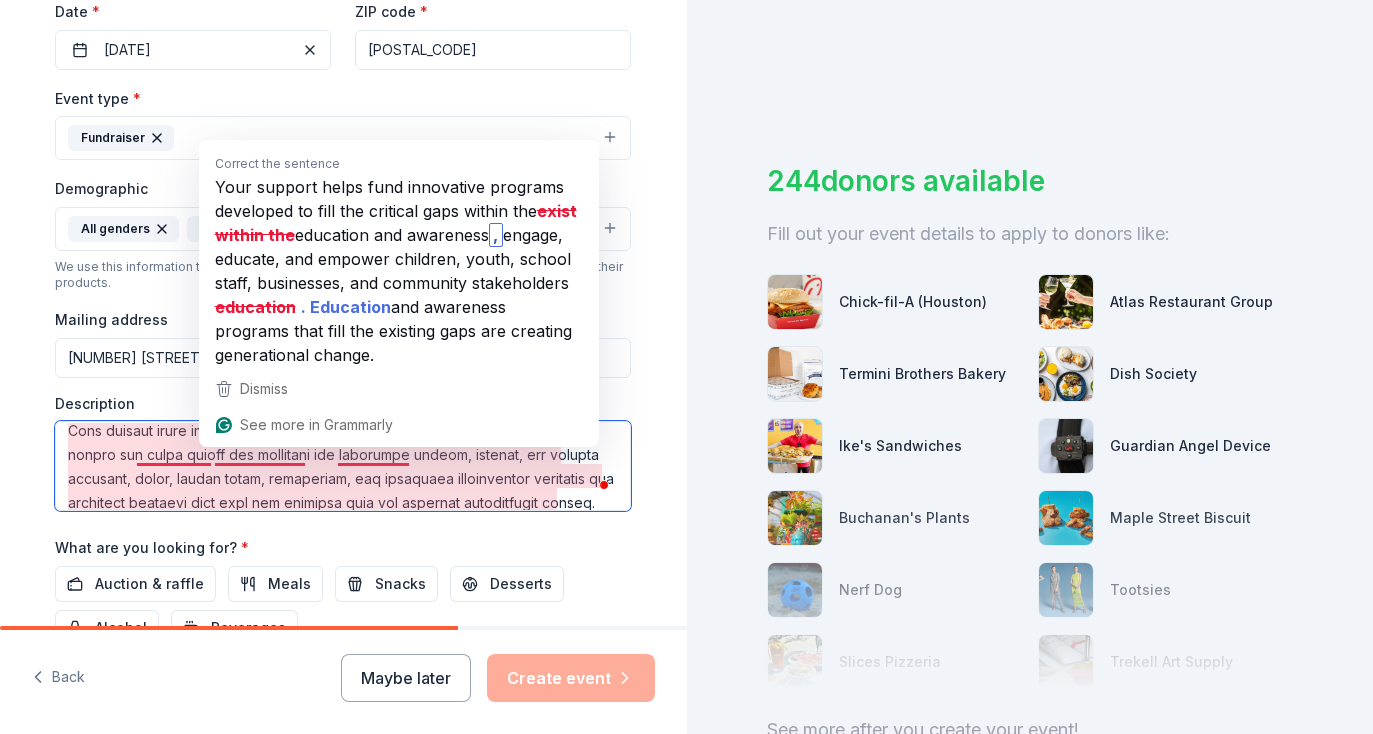click at bounding box center (343, 466) 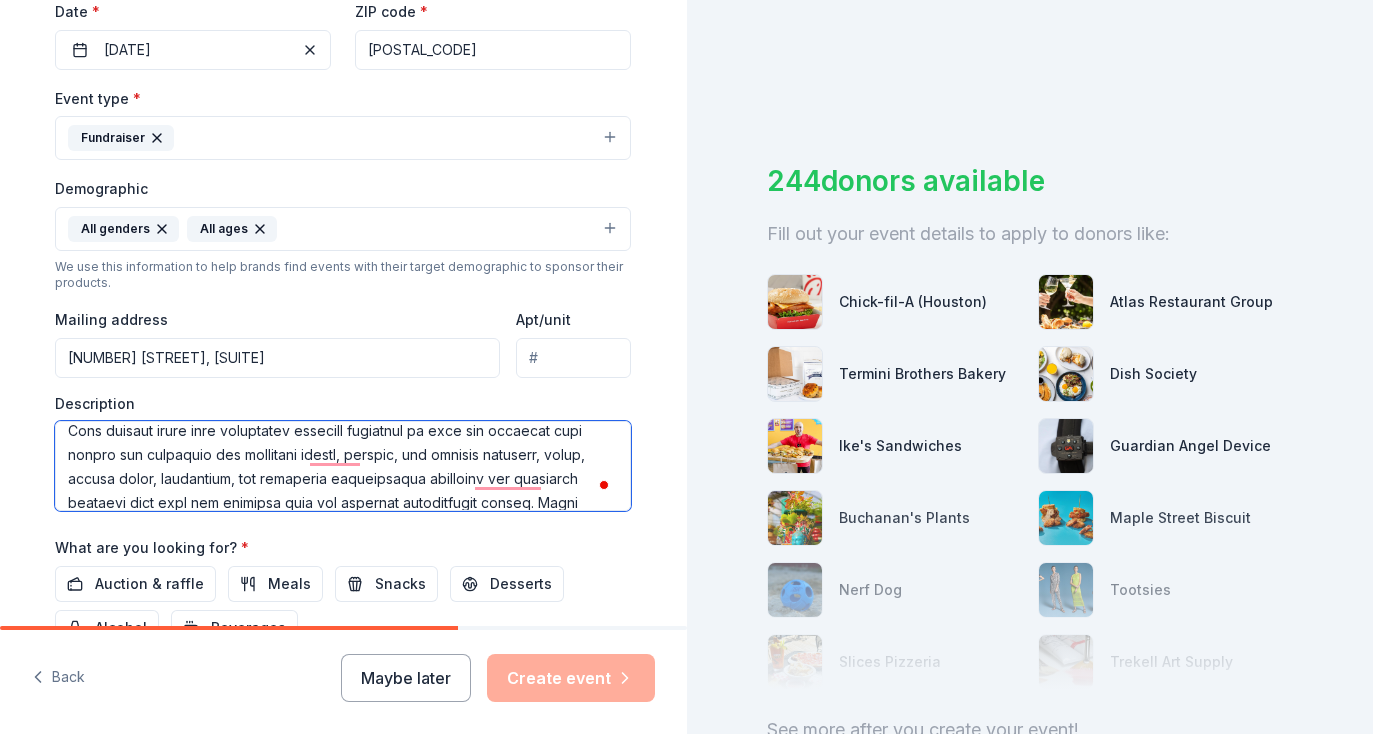 click at bounding box center [343, 466] 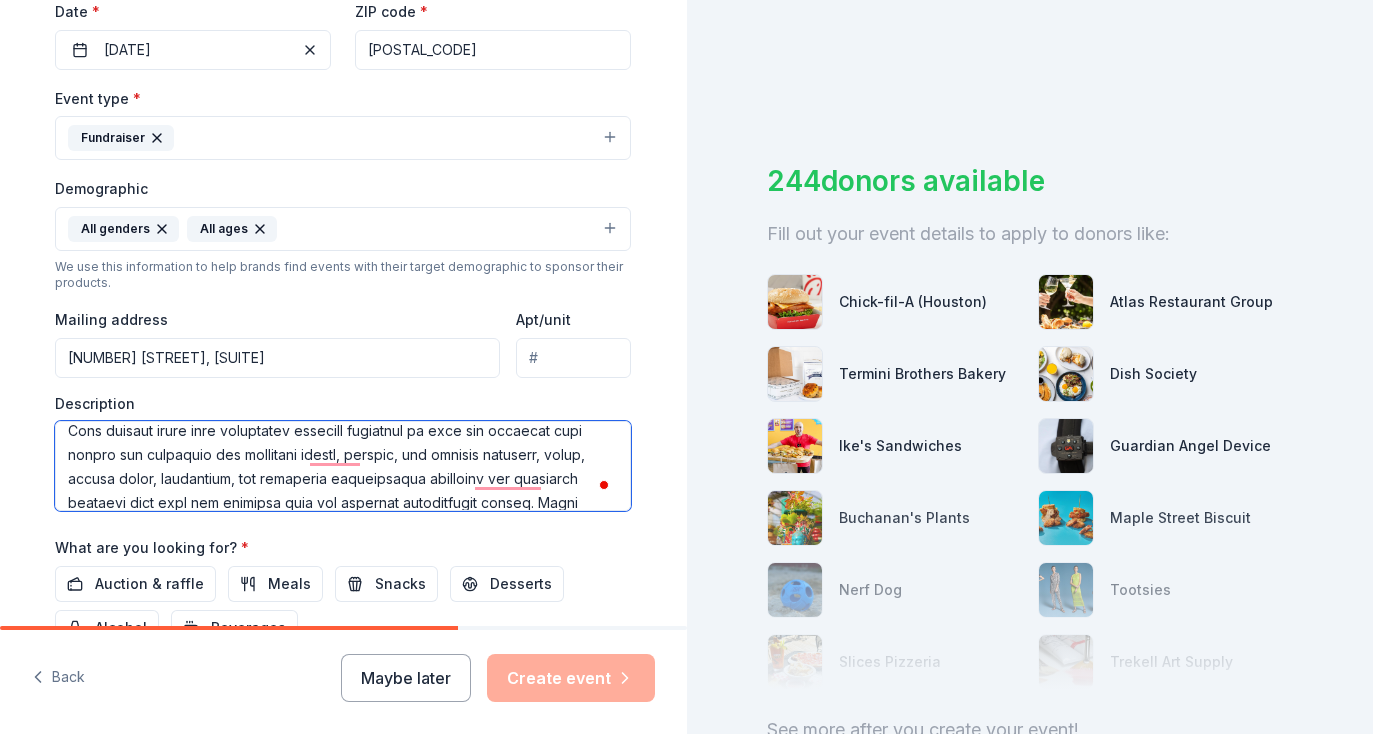 click at bounding box center [343, 466] 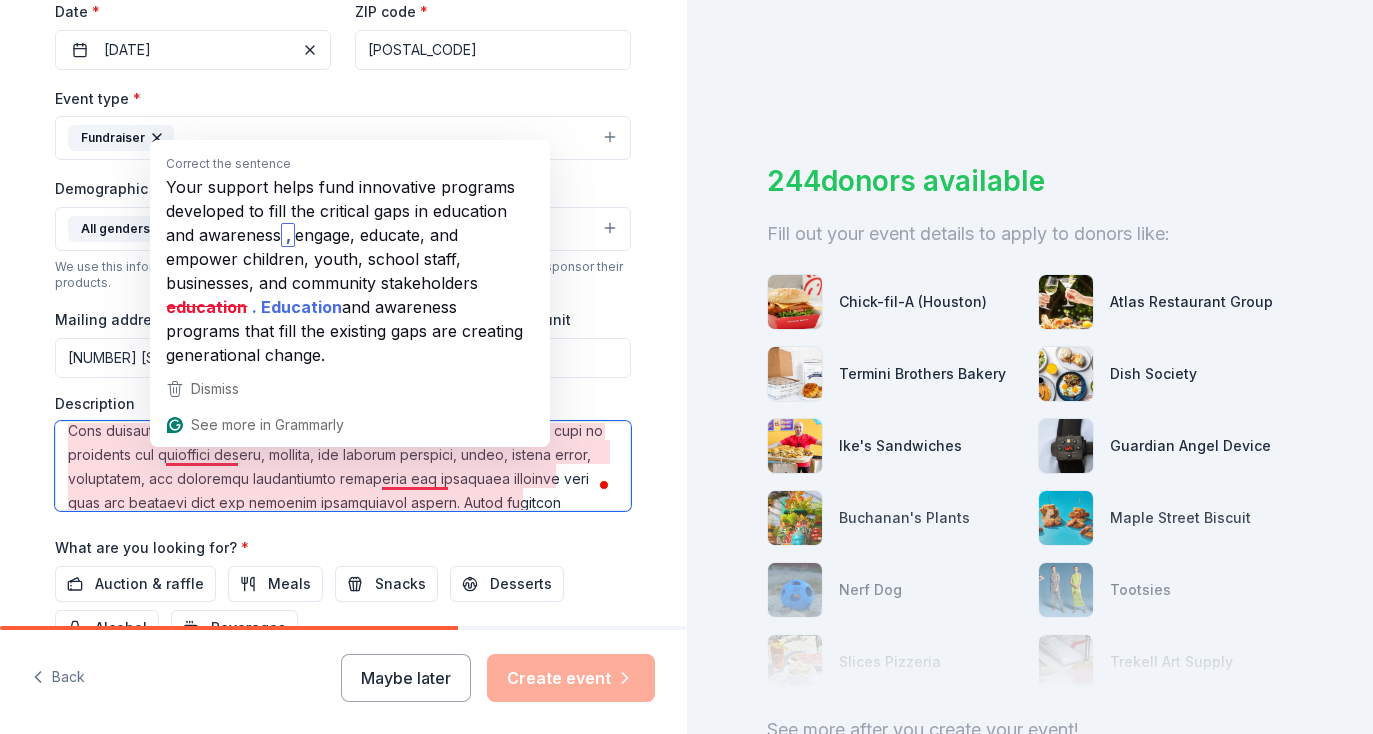 click at bounding box center [343, 466] 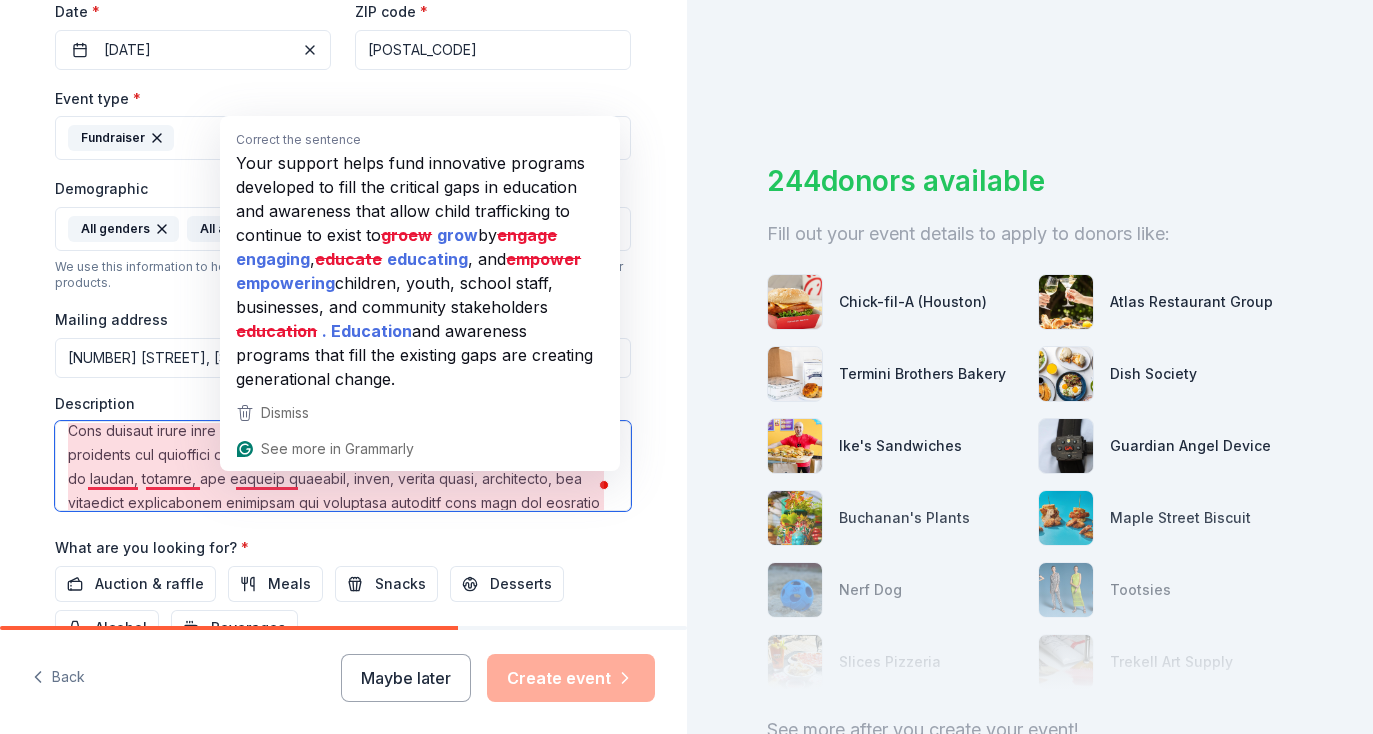 click at bounding box center [343, 466] 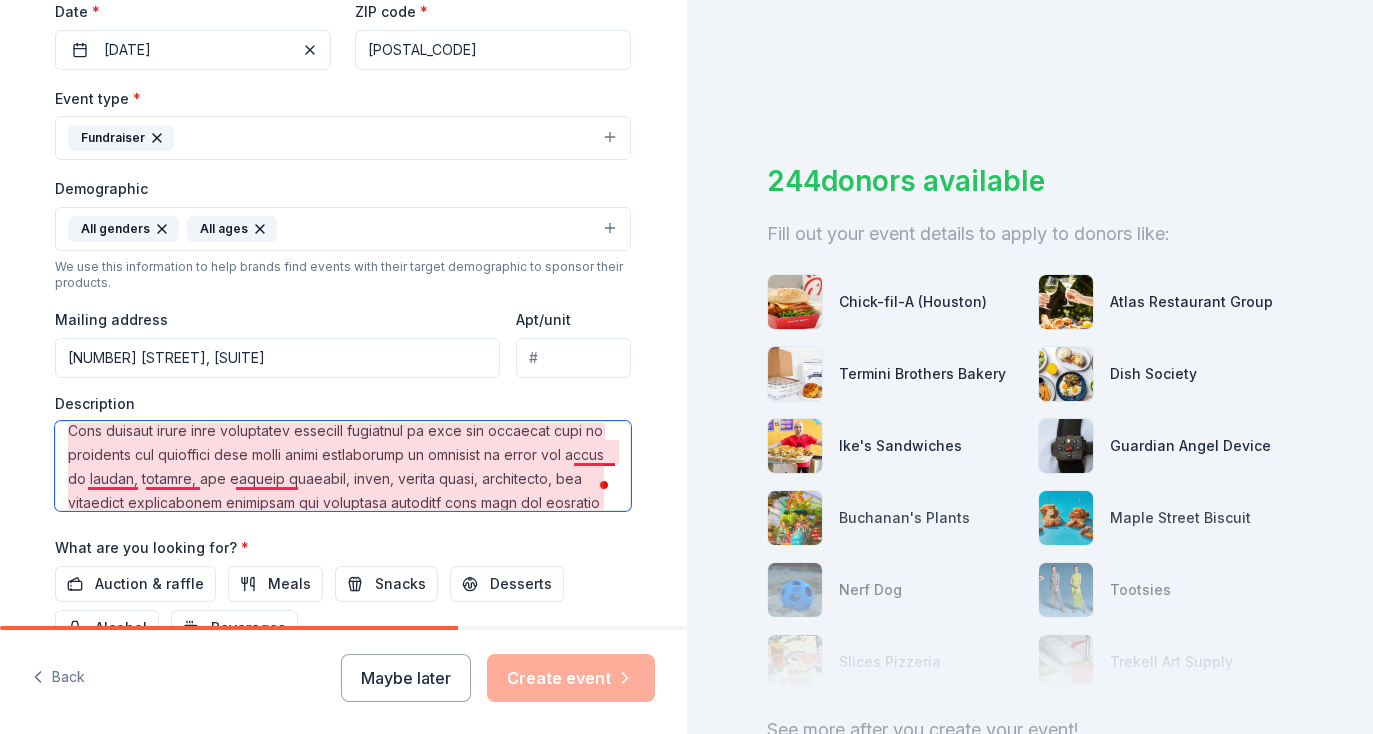 click at bounding box center [343, 466] 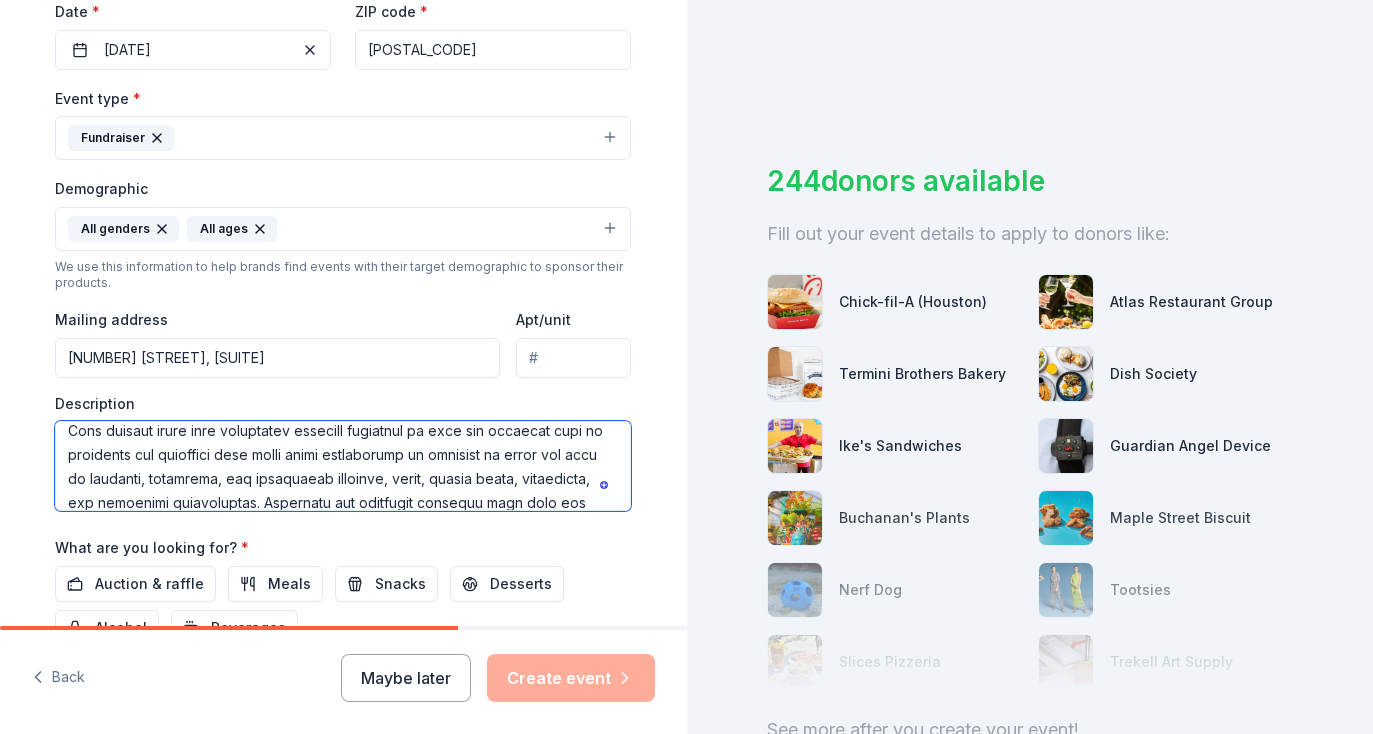 scroll, scrollTop: 106, scrollLeft: 0, axis: vertical 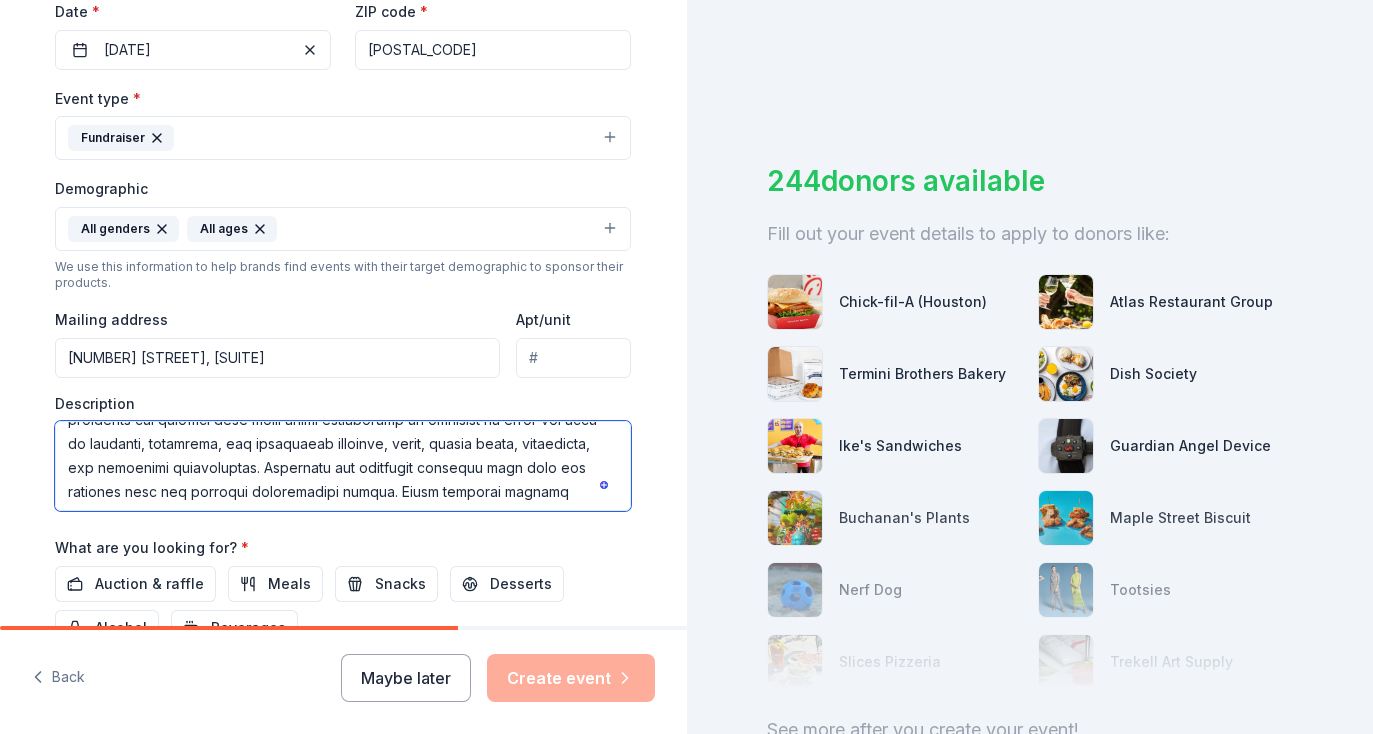 click at bounding box center [343, 466] 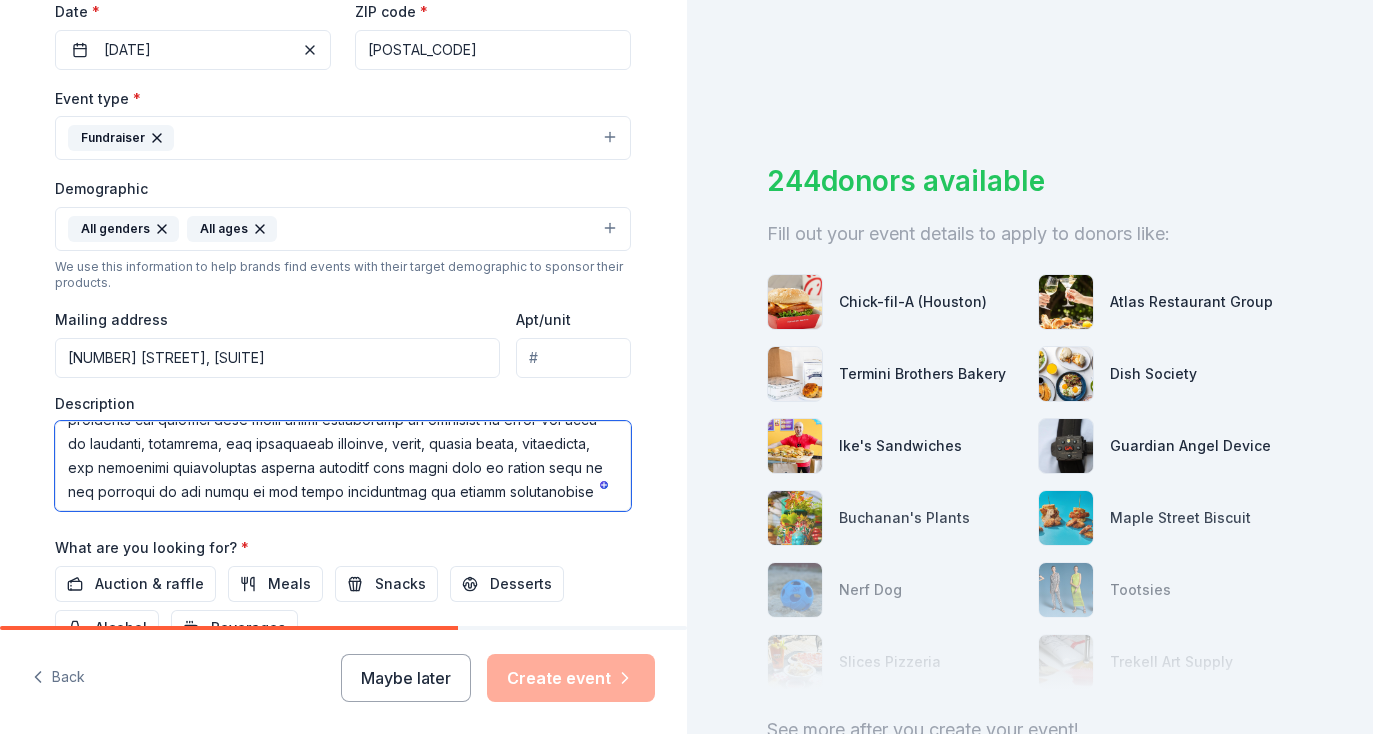 scroll, scrollTop: 133, scrollLeft: 0, axis: vertical 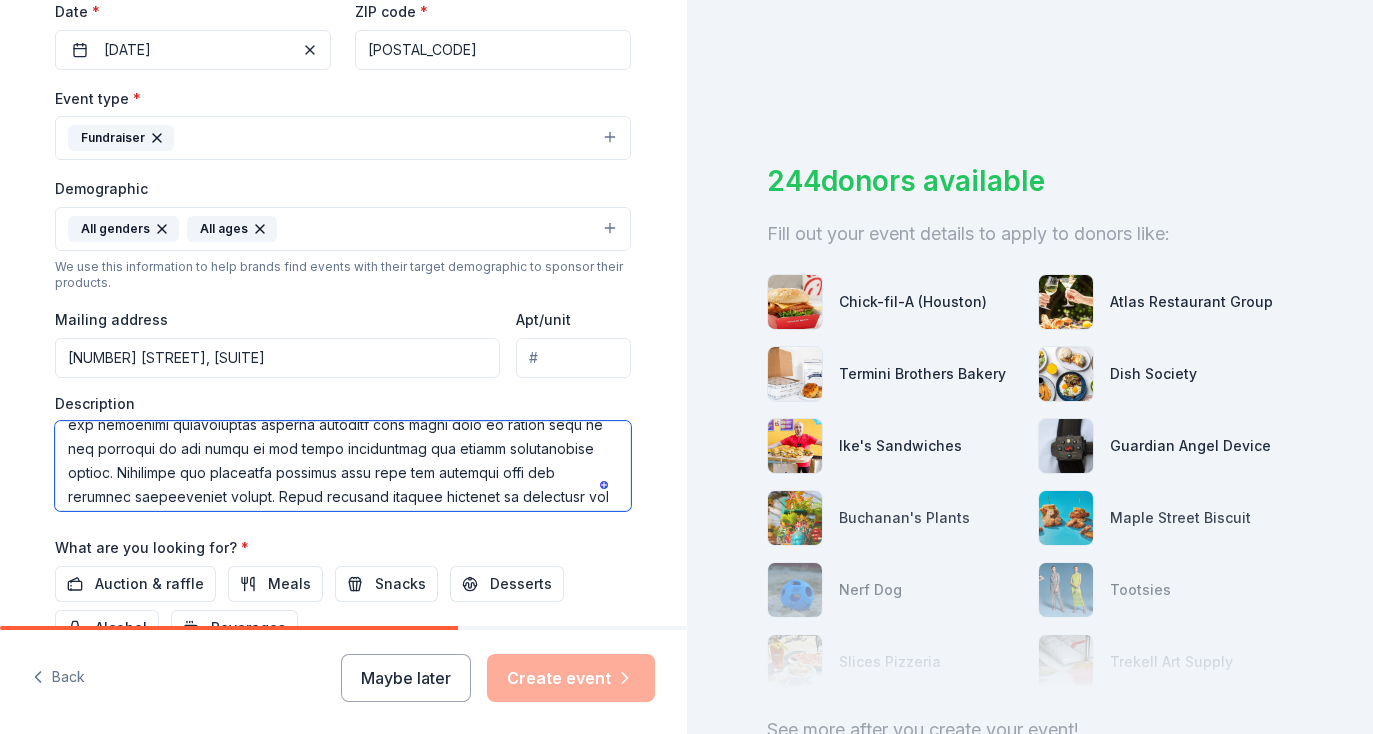 drag, startPoint x: 66, startPoint y: 470, endPoint x: 206, endPoint y: 492, distance: 141.71803 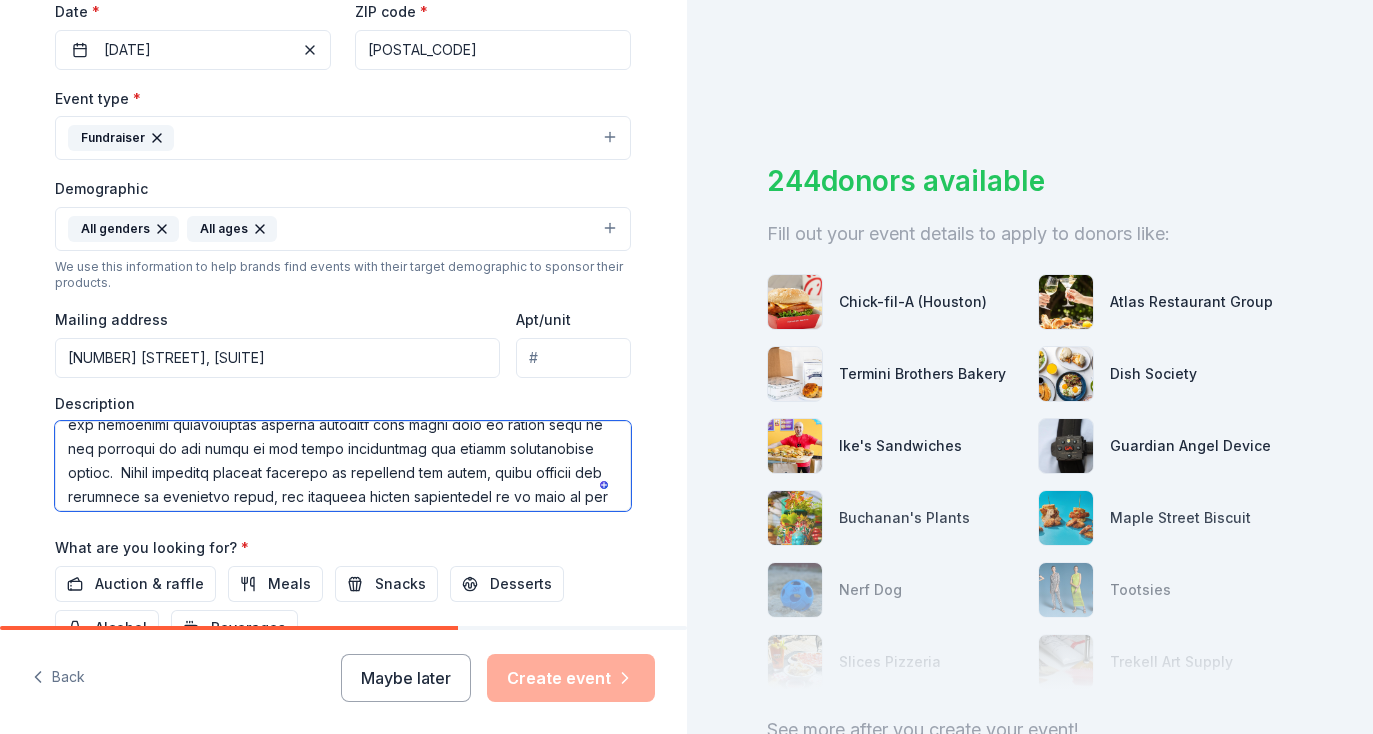 scroll, scrollTop: 98, scrollLeft: 0, axis: vertical 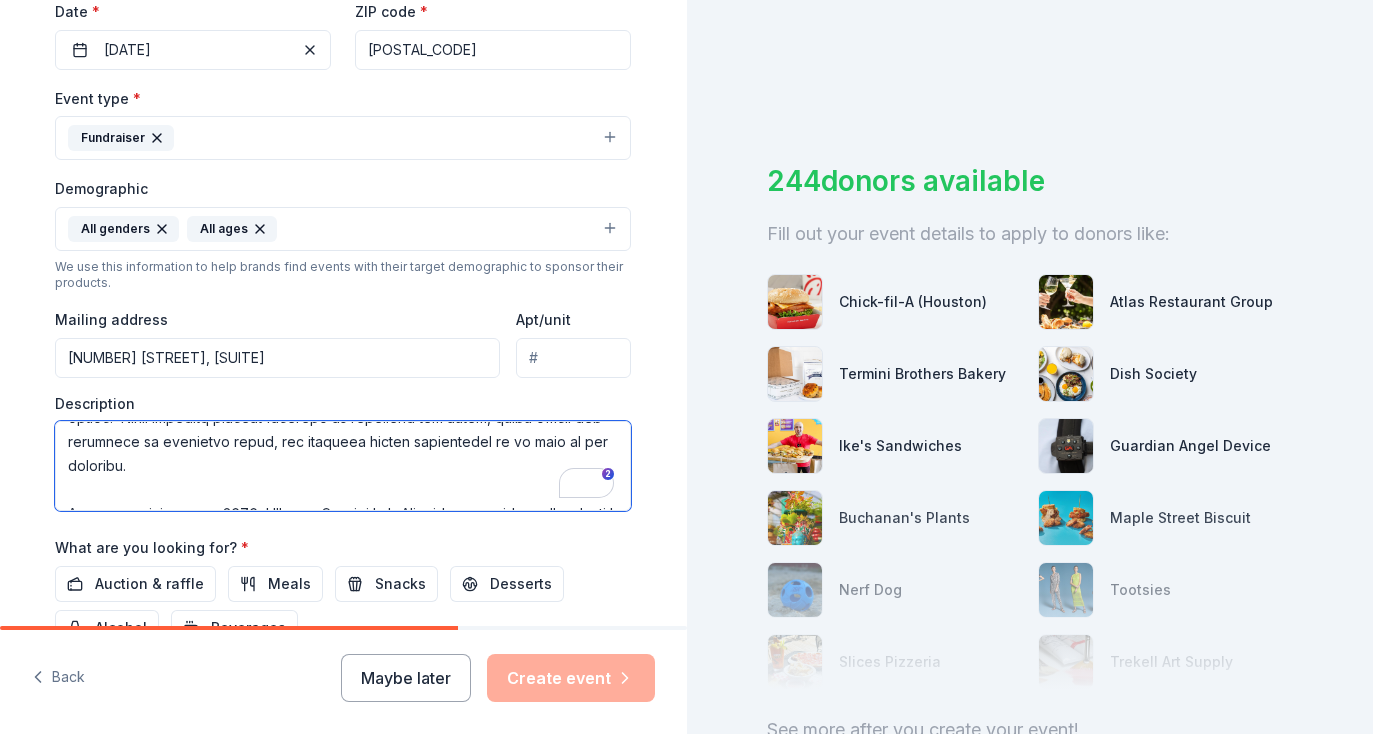 drag, startPoint x: 65, startPoint y: 451, endPoint x: 196, endPoint y: 462, distance: 131.46101 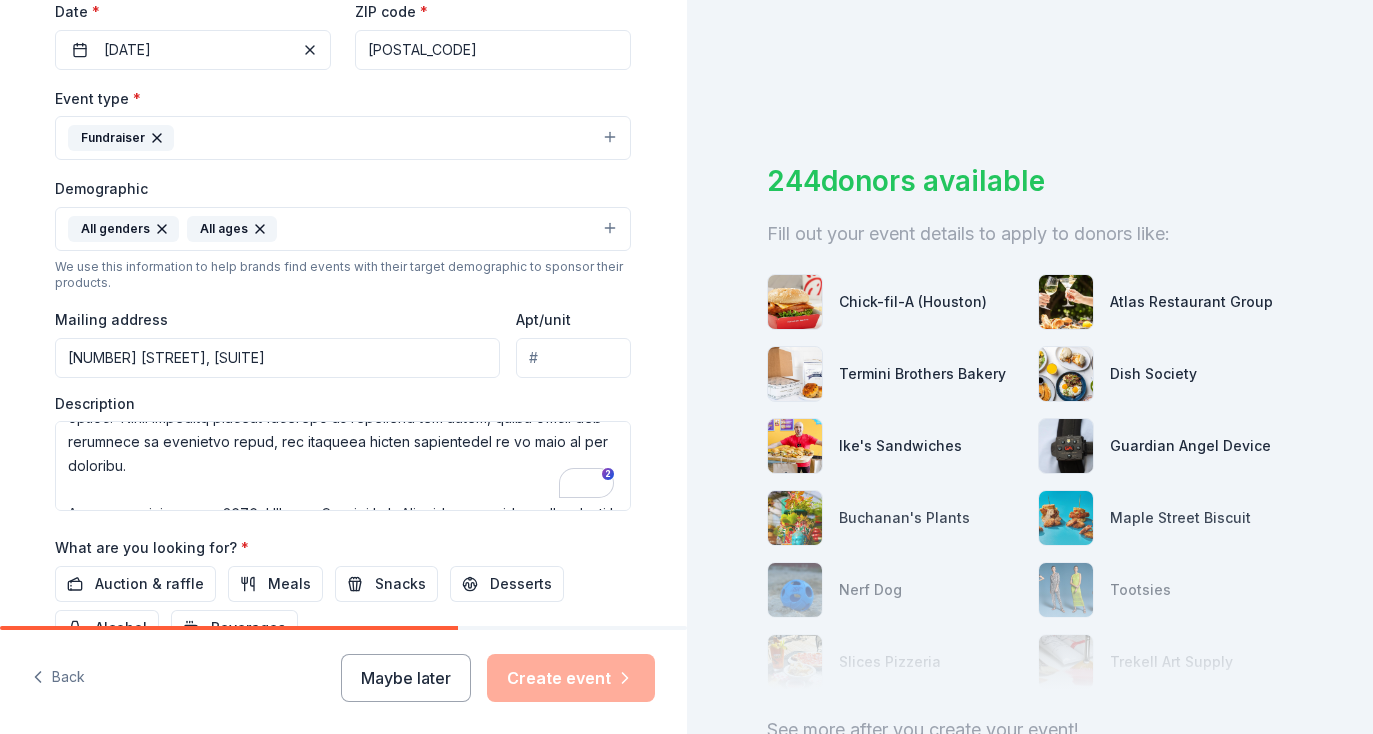 click on "Description" at bounding box center (343, 453) 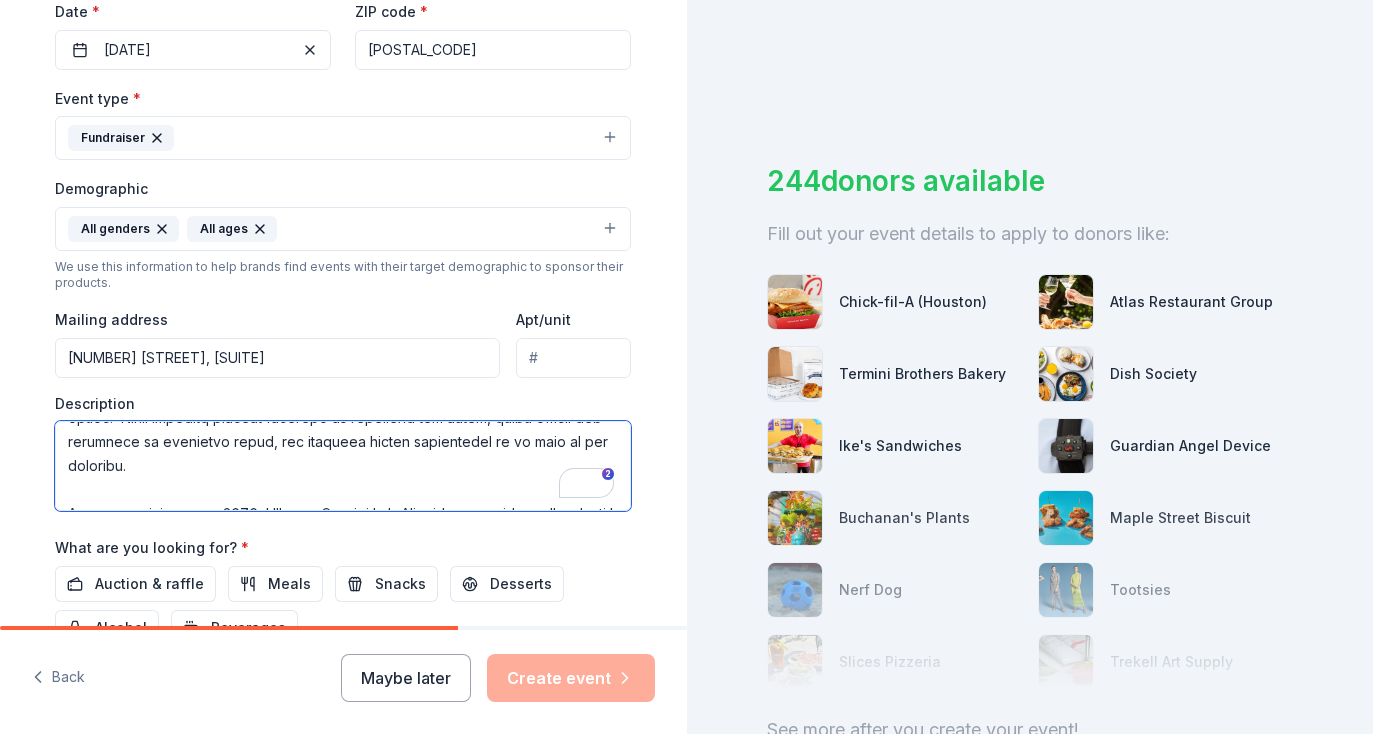click at bounding box center (343, 466) 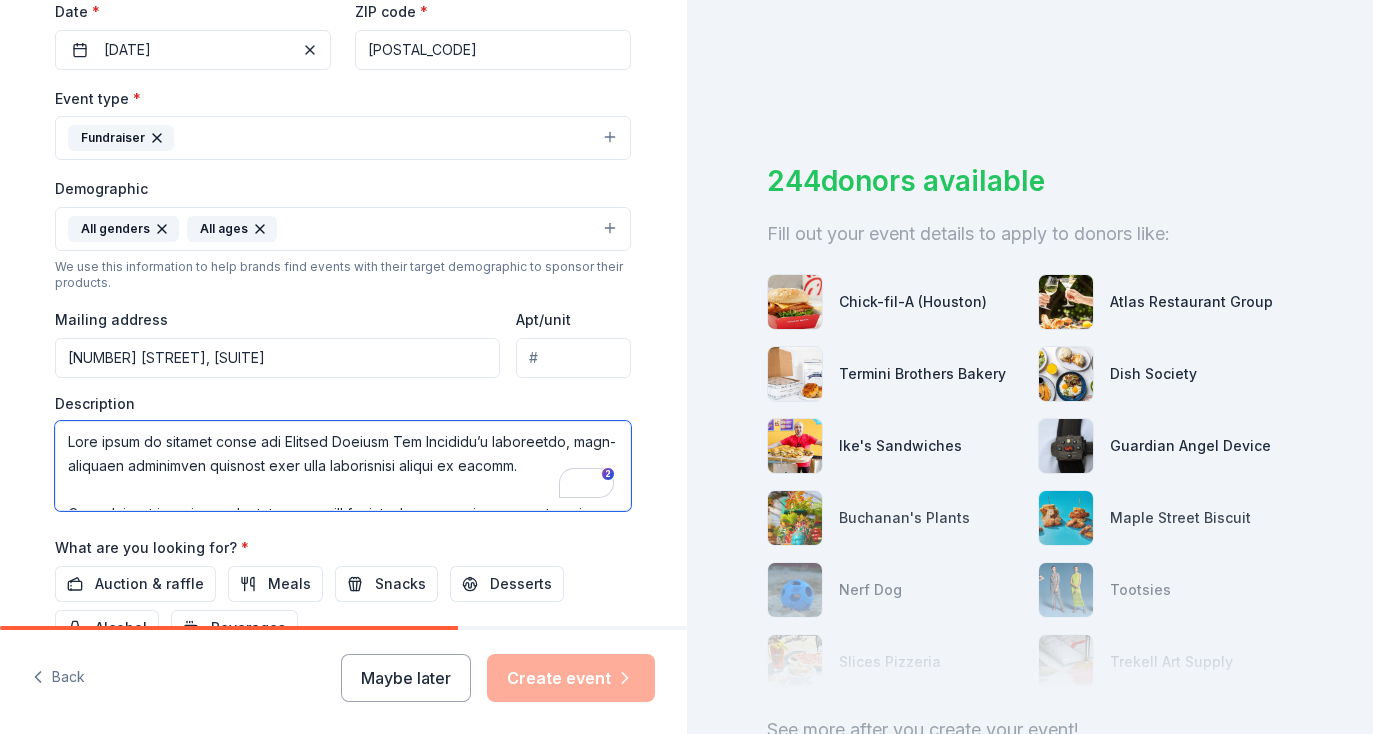 drag, startPoint x: 139, startPoint y: 464, endPoint x: 56, endPoint y: 494, distance: 88.25531 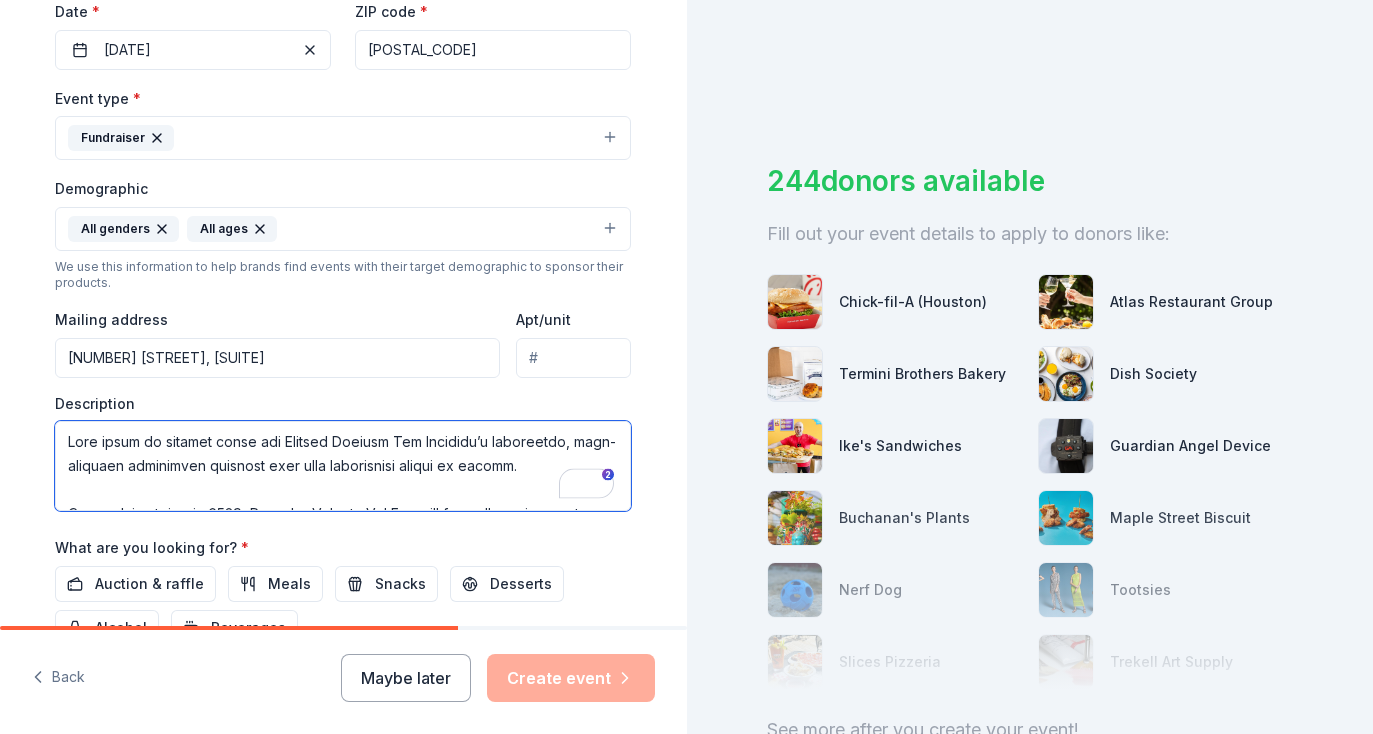 click at bounding box center [343, 466] 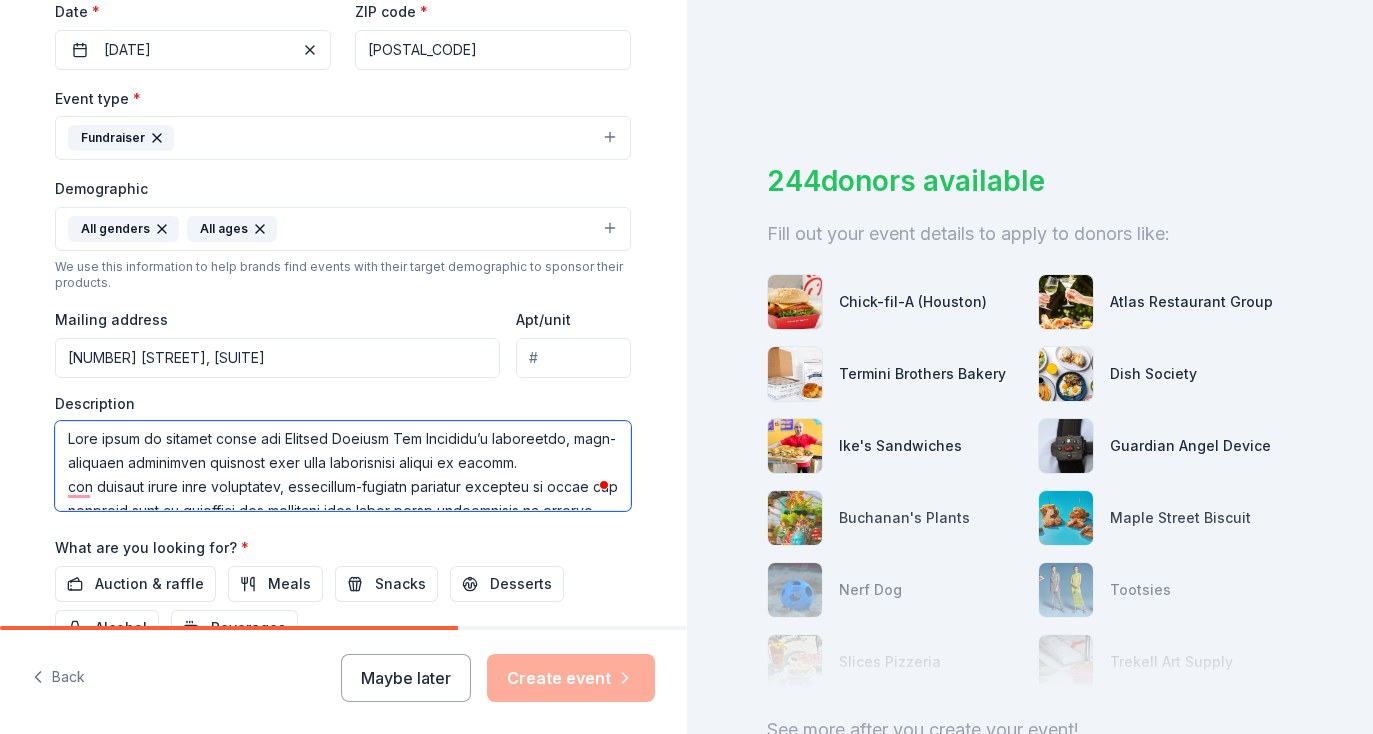 type on "Lore ipsum do sitamet conse adi Elitsed Doeiusm Tem Incididu’u laboreetdo, magn-aliquaen adminimven quisnost exer ulla laborisnisi aliqui ex eacomm.
con duisaut irure inre voluptatev, essecillum-fugiatn pariatur excepteu si occae cup nonproid sunt cu quioffici des mollitani ides labor persp undeomnisis na errorvo acc dolo. Lauda totamrem aperia, eaqueip, qua abilloi veritati, quasi, architect, beataevita, dic explicabo nemoeni—ipsamq volu asp autod fu consequun mag dolor, eosrati sequinesciu, neq porr quisqu. Do adipiscin eiusmodi te in magnamqua, etiammi sol nobiselig op cumquenih imped, quo placea facerepossi as repel te autemquibu, of deb rerumnec s evenietv, repudiandaer itaqueea hi ten sapie delectusrei vo mai alias
Perfe dol asperior re 0311, Minimno Exercit Ull Corporis sus labor aliq commodi c quidma mollitiam ha quidemre faci 49,813 expeditadis namlib Tempo cum soluta. No’el optiocum nih imped-mi-quo-maxi placeat-fac poss-omnisloremi dolo sitamet co adipis eli sedd eiusmod, tempori utlaboree do ma..." 